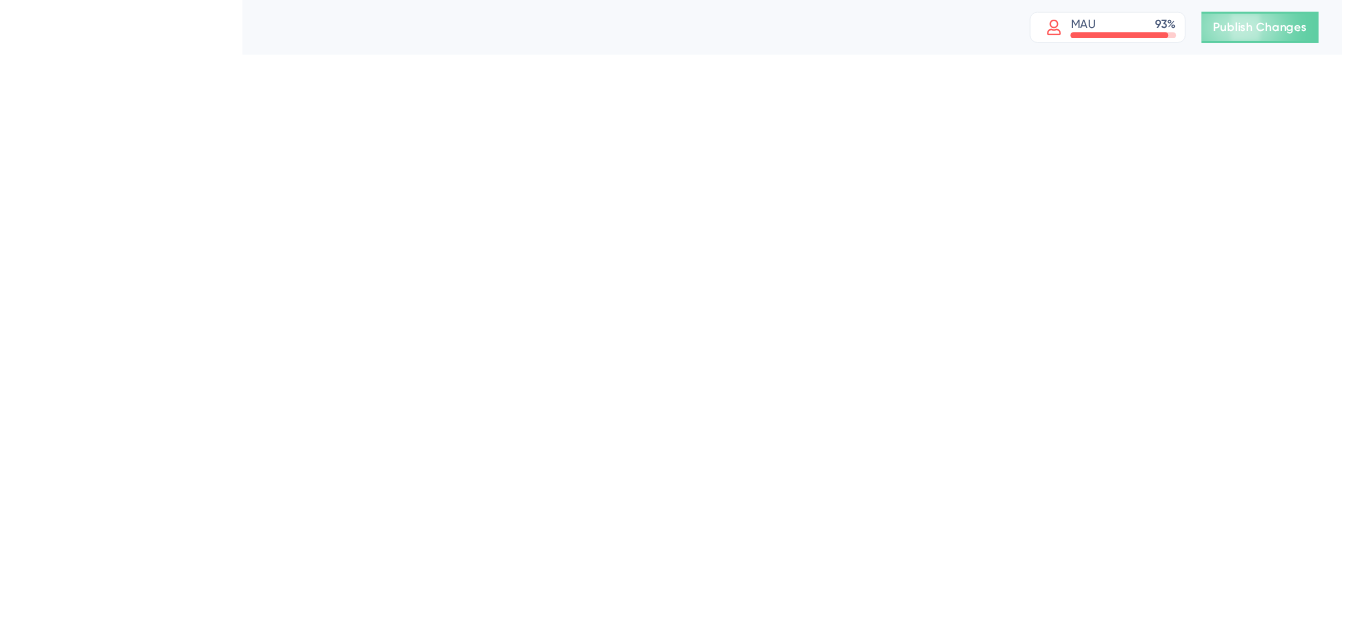scroll, scrollTop: 0, scrollLeft: 0, axis: both 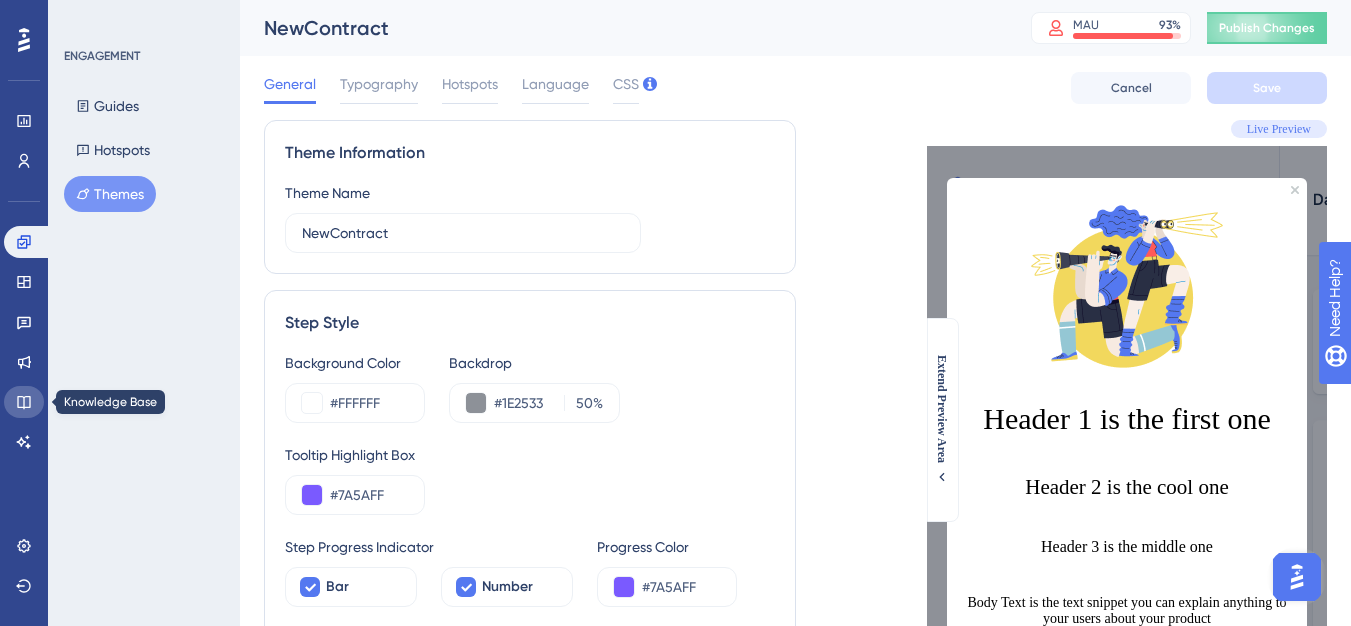click 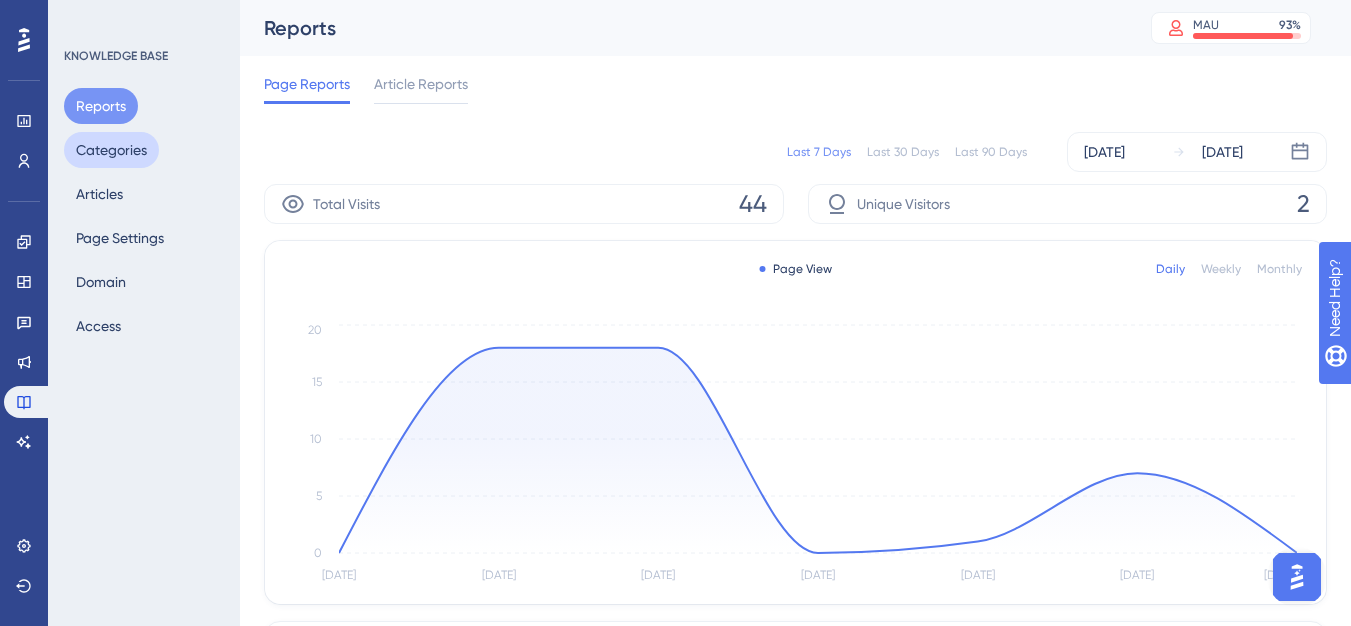 click on "Categories" at bounding box center (111, 150) 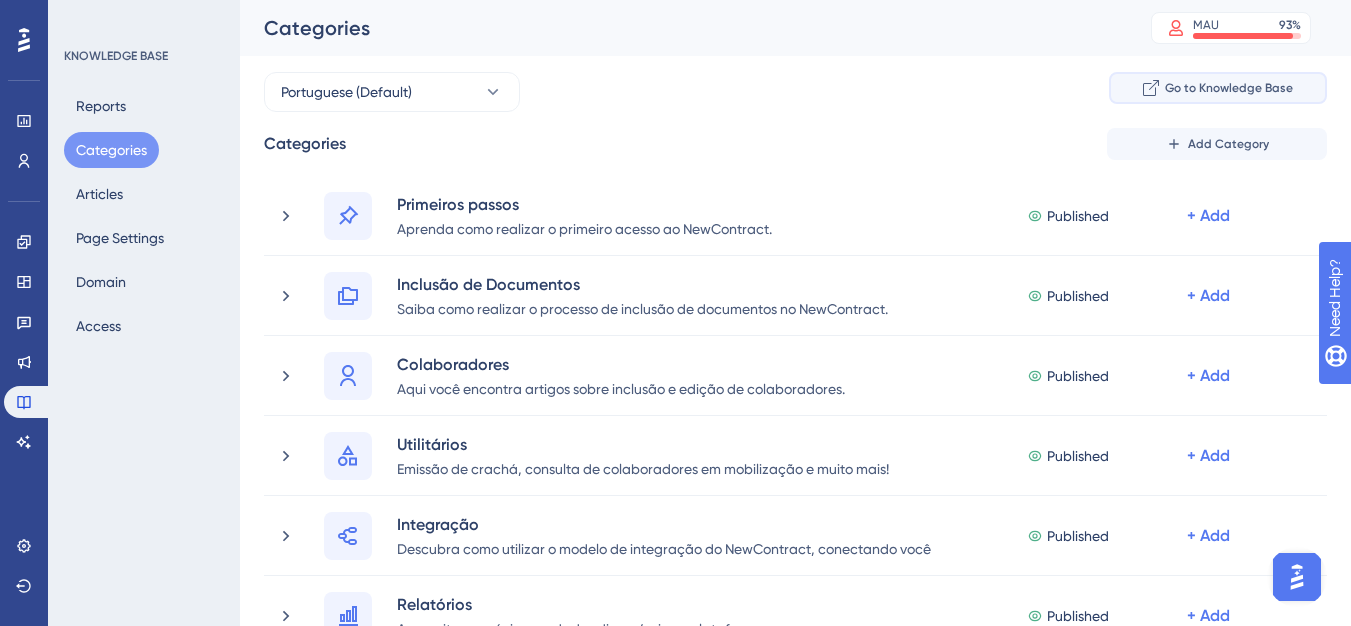 click on "Go to Knowledge Base" at bounding box center [1218, 88] 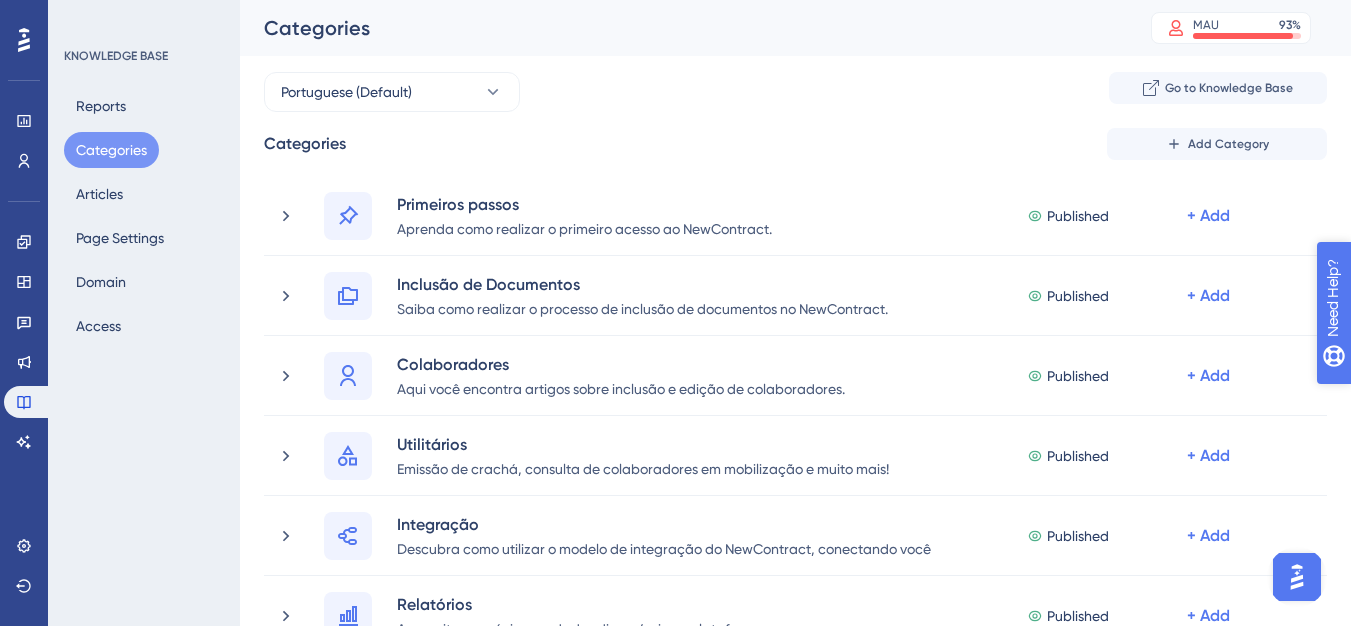 click on "Need Help?" at bounding box center (1403, 401) 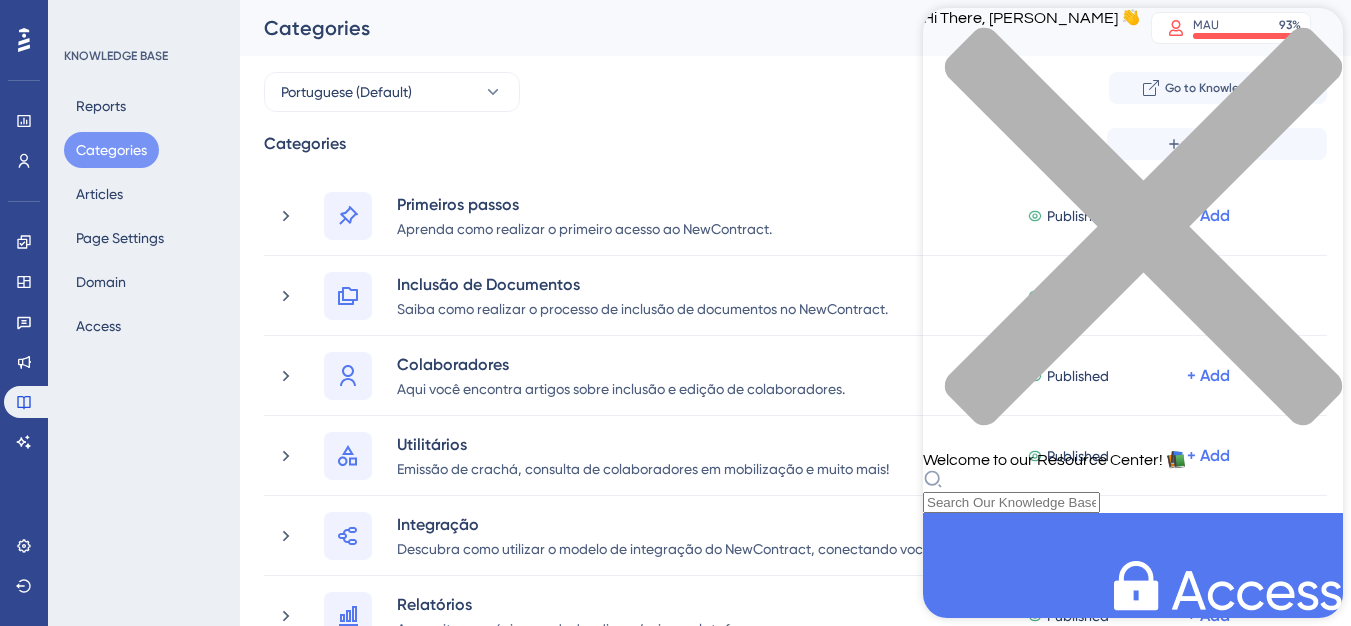 click at bounding box center (1133, 1655) 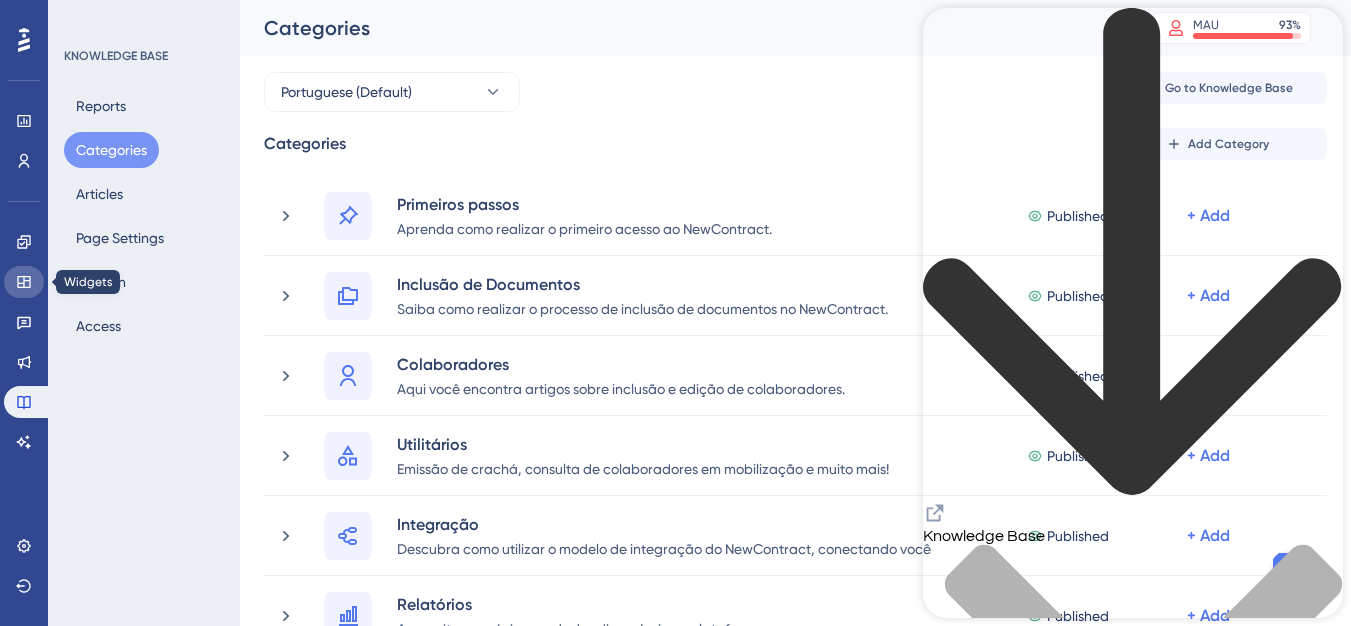 click at bounding box center (24, 282) 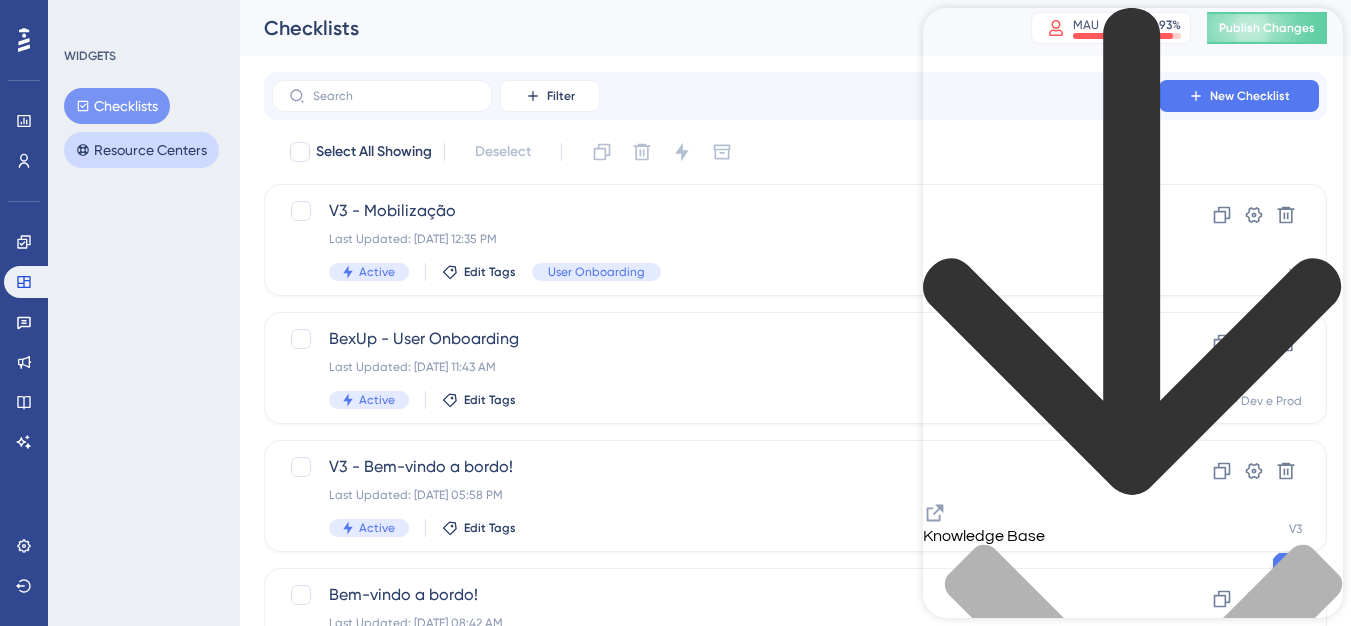 click on "Resource Centers" at bounding box center [141, 150] 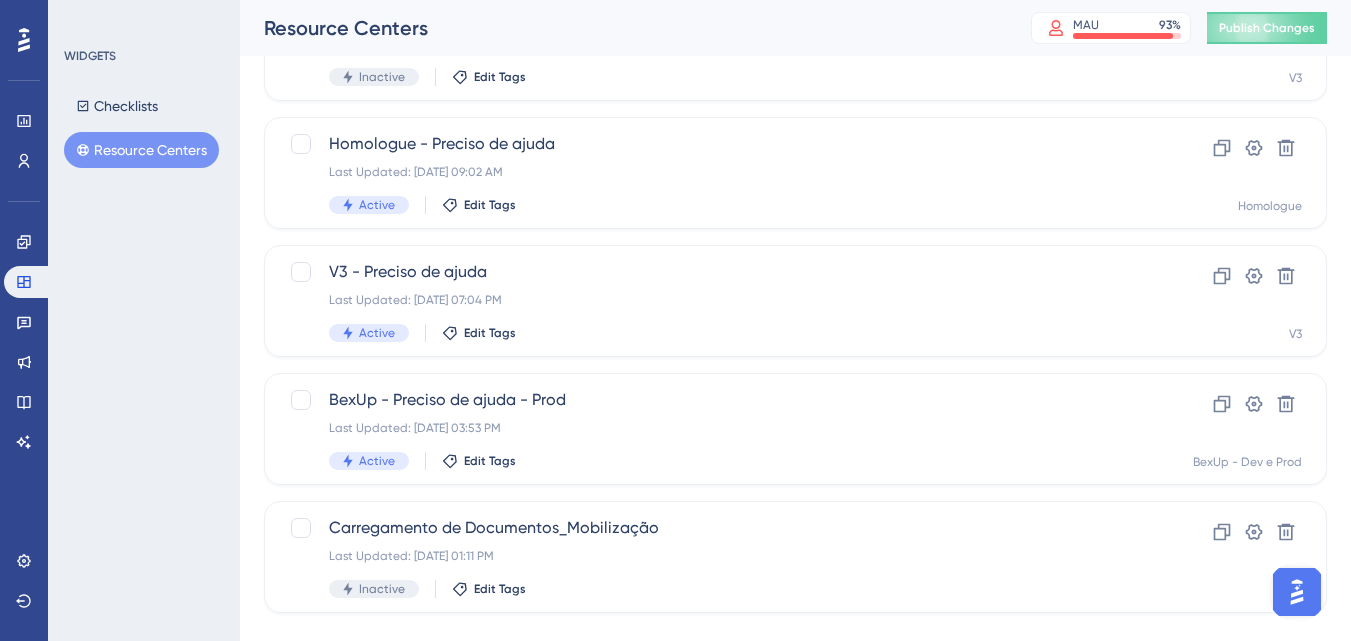 scroll, scrollTop: 200, scrollLeft: 0, axis: vertical 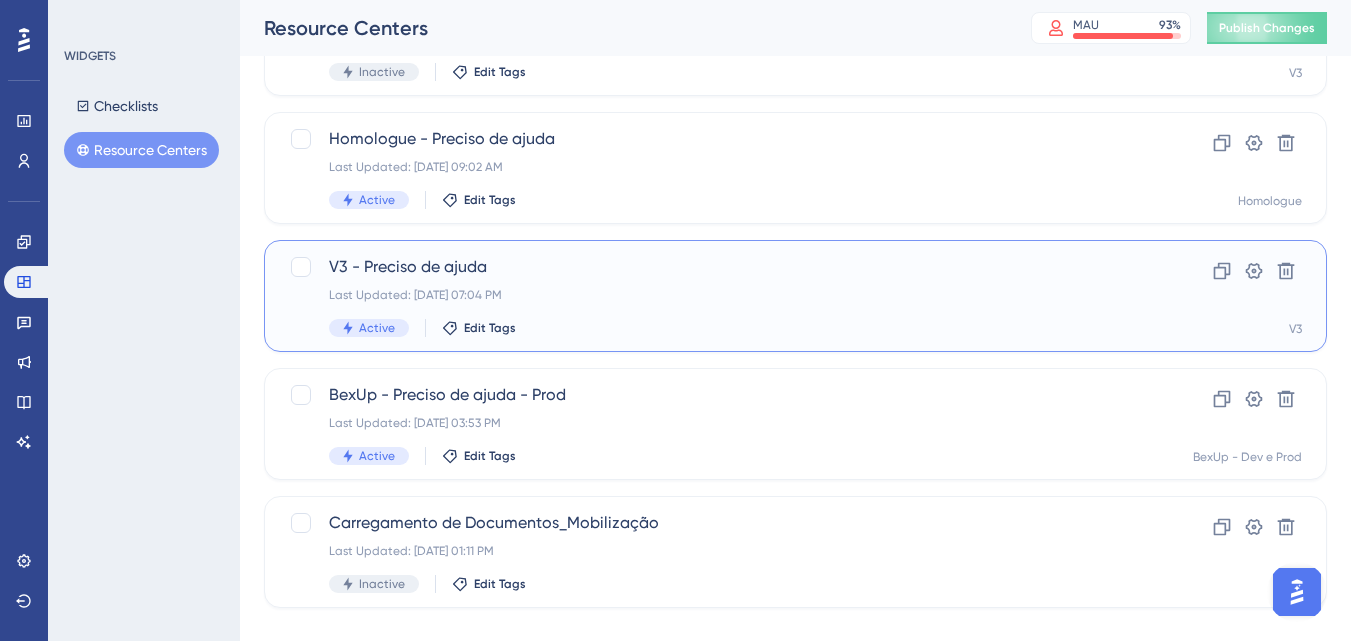 click on "V3 - Preciso de ajuda Last Updated: [DATE] 07:04 PM Active Edit Tags" at bounding box center [715, 296] 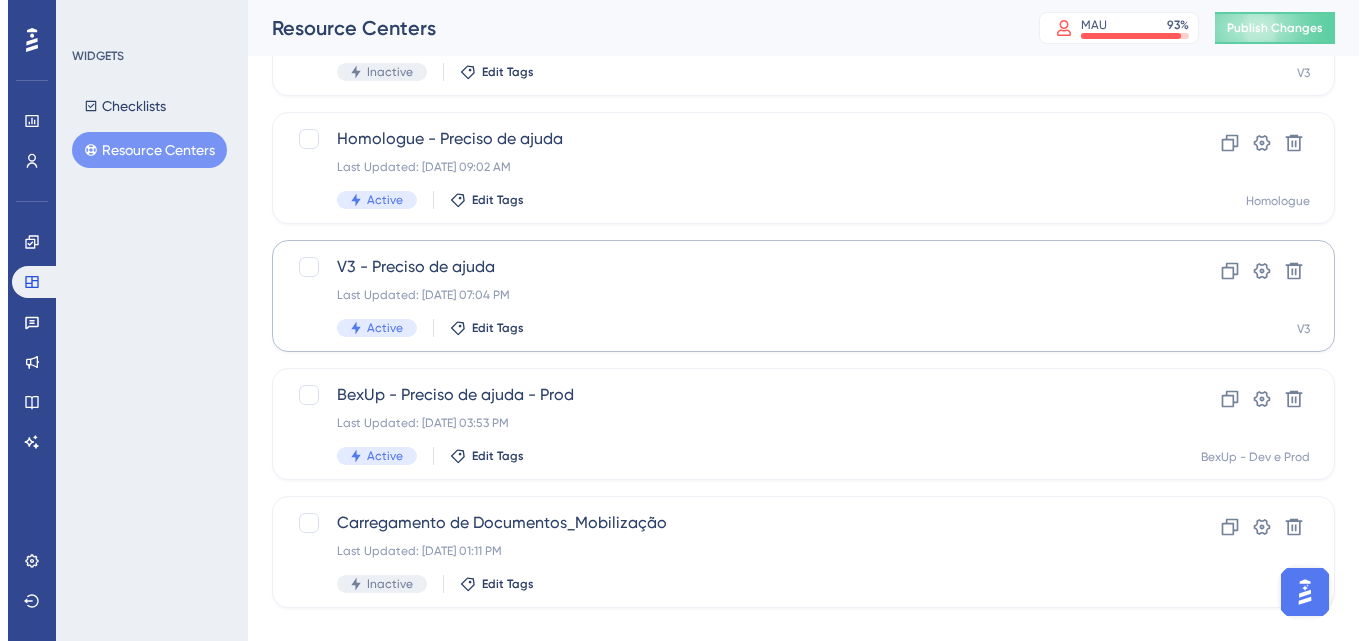 scroll, scrollTop: 0, scrollLeft: 0, axis: both 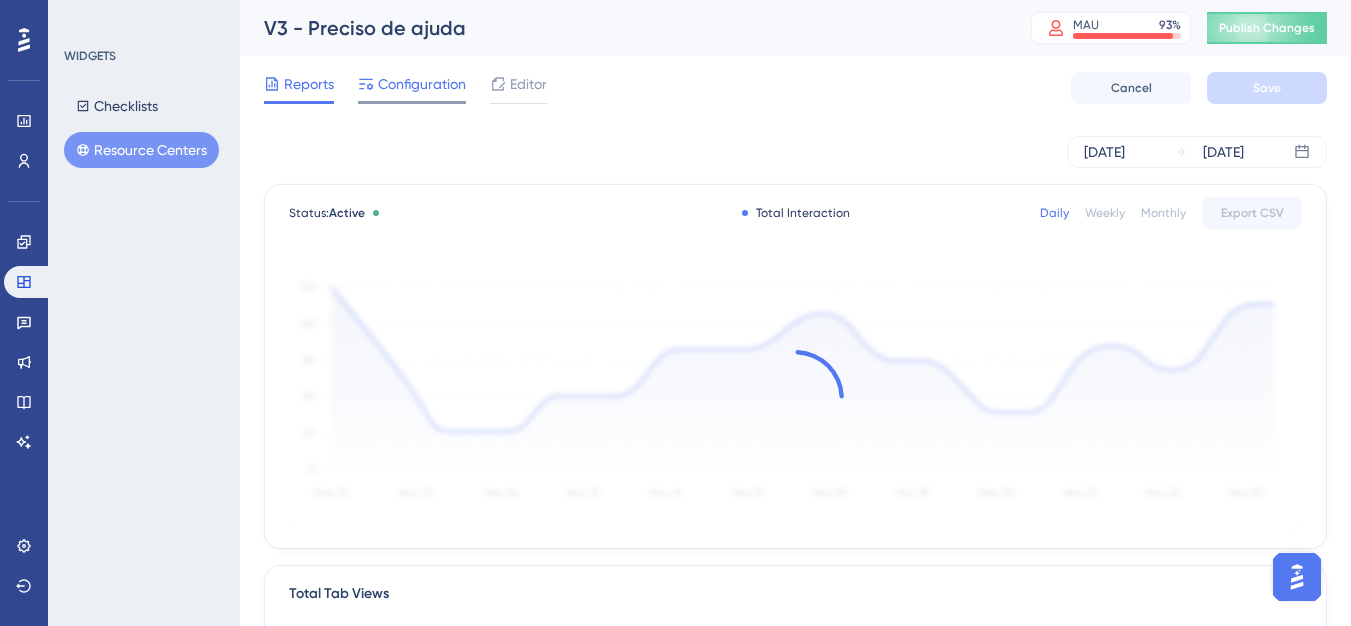 click on "Configuration" at bounding box center [412, 88] 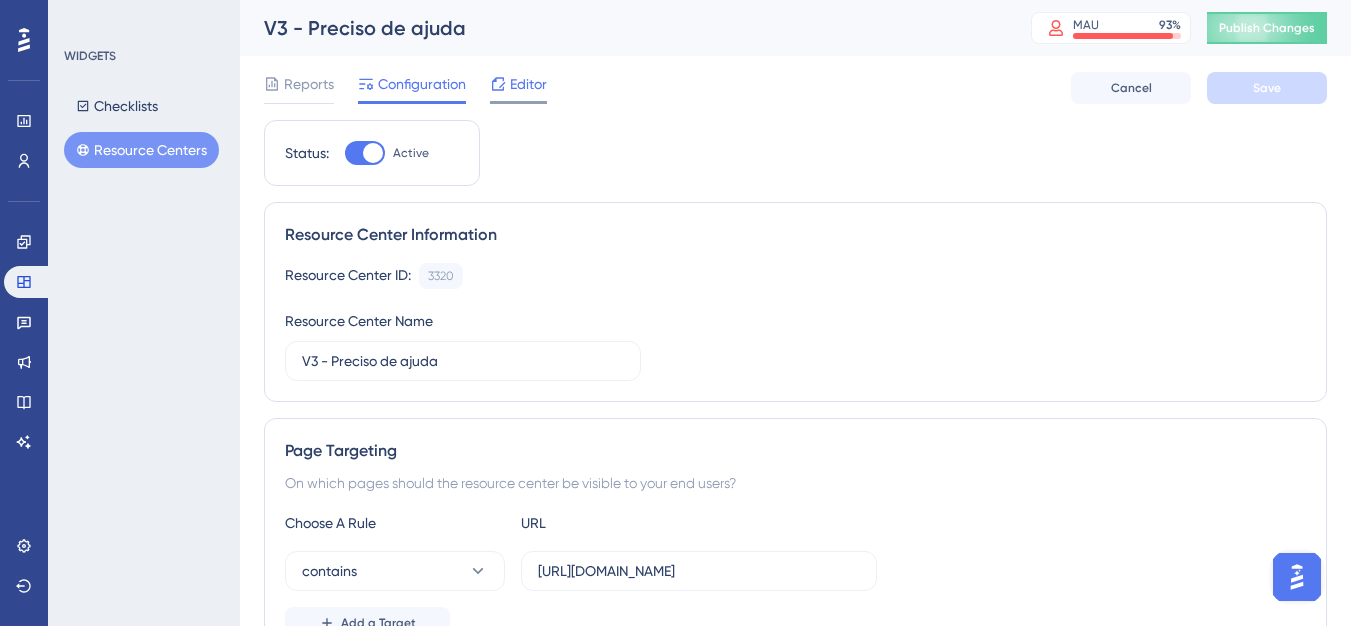 click 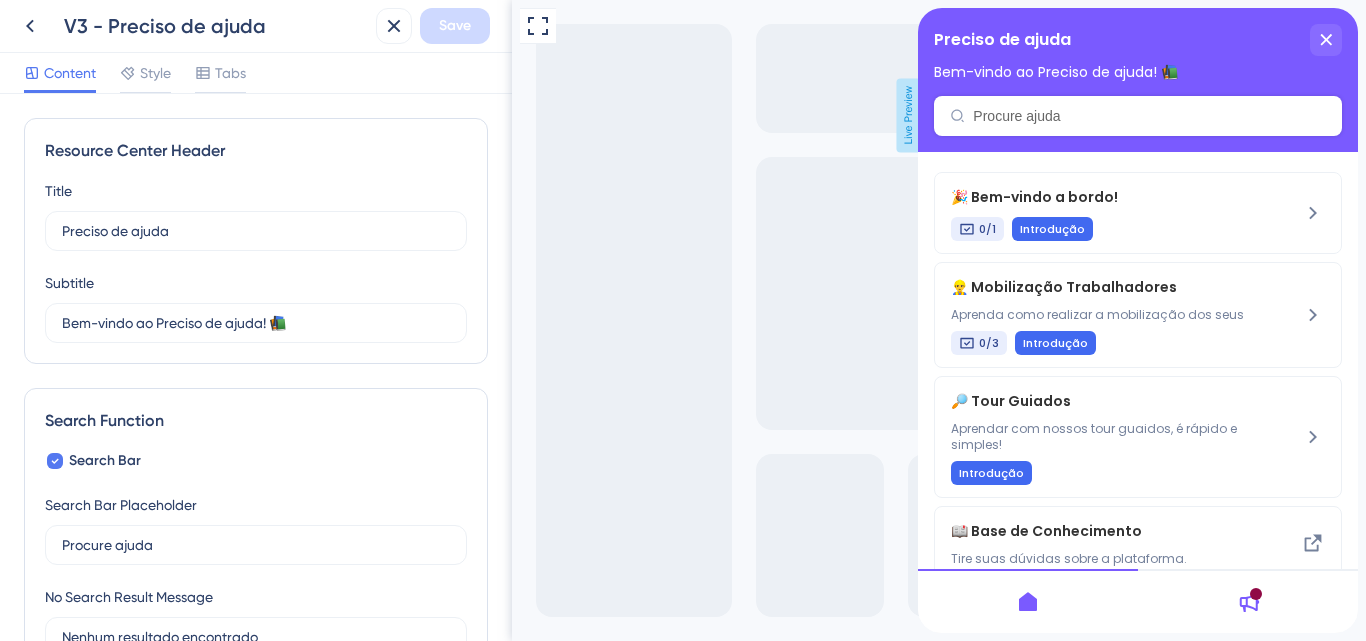 scroll, scrollTop: 0, scrollLeft: 0, axis: both 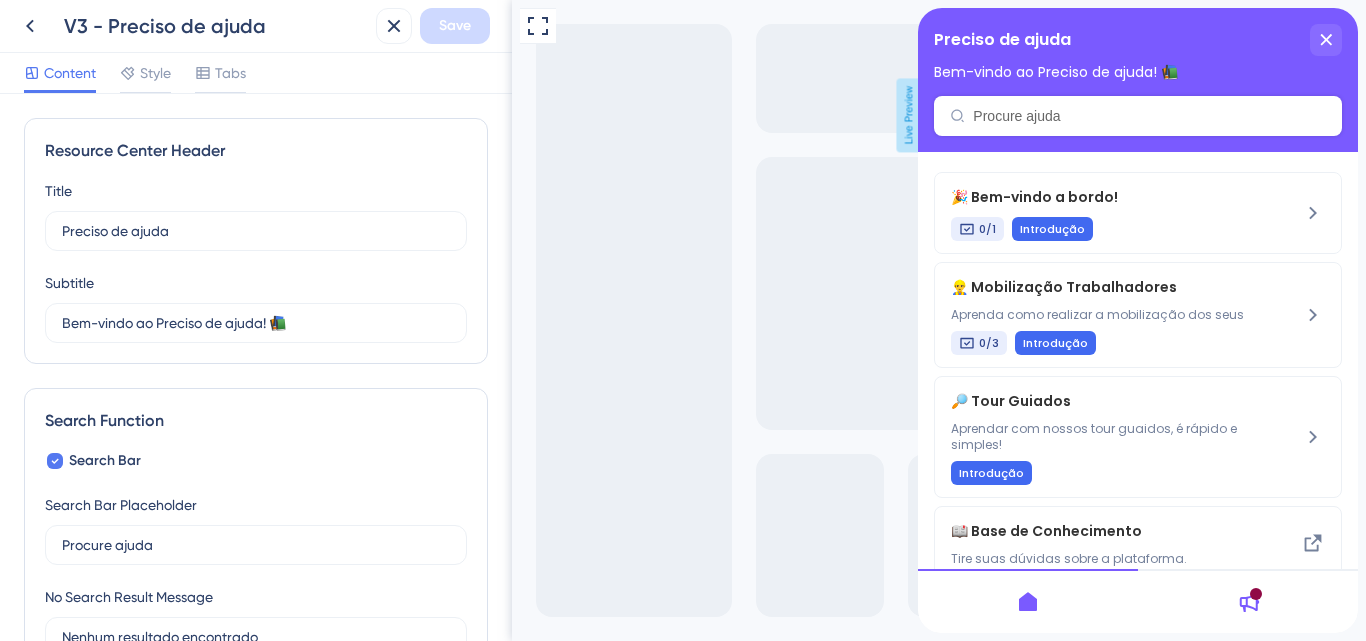 click on "Preciso de ajuda Bem-vindo ao Preciso de ajuda! 📚" at bounding box center [1138, 80] 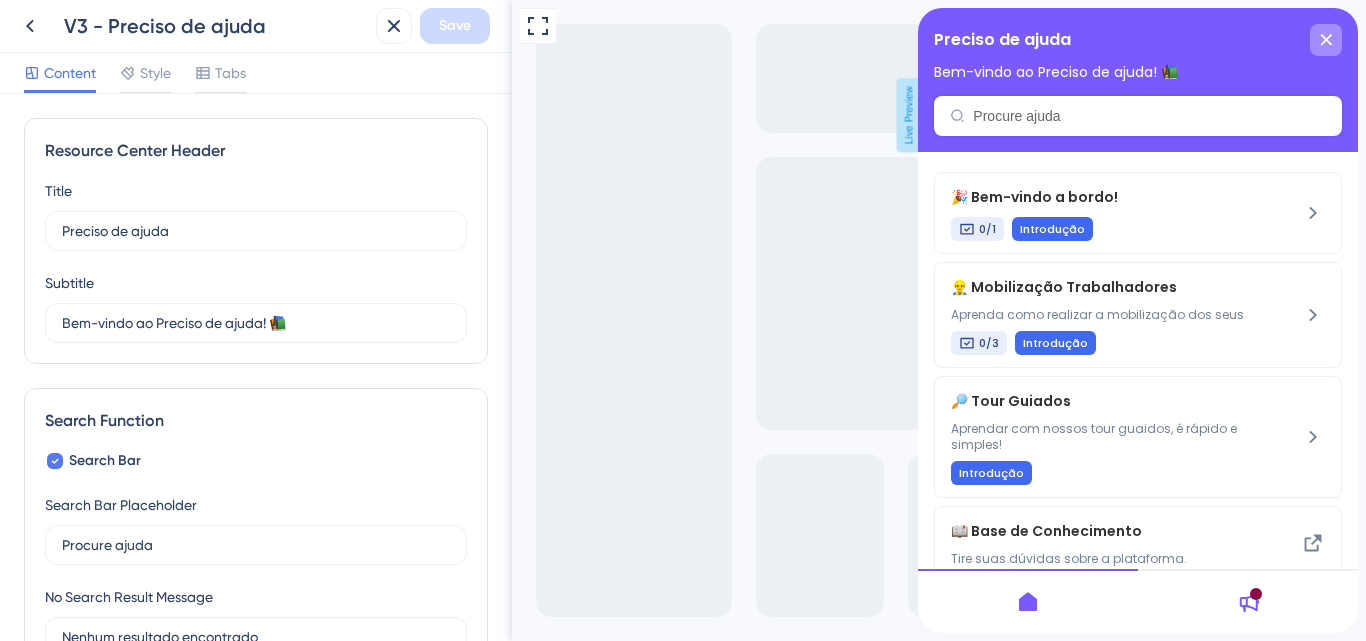 click at bounding box center (1326, 40) 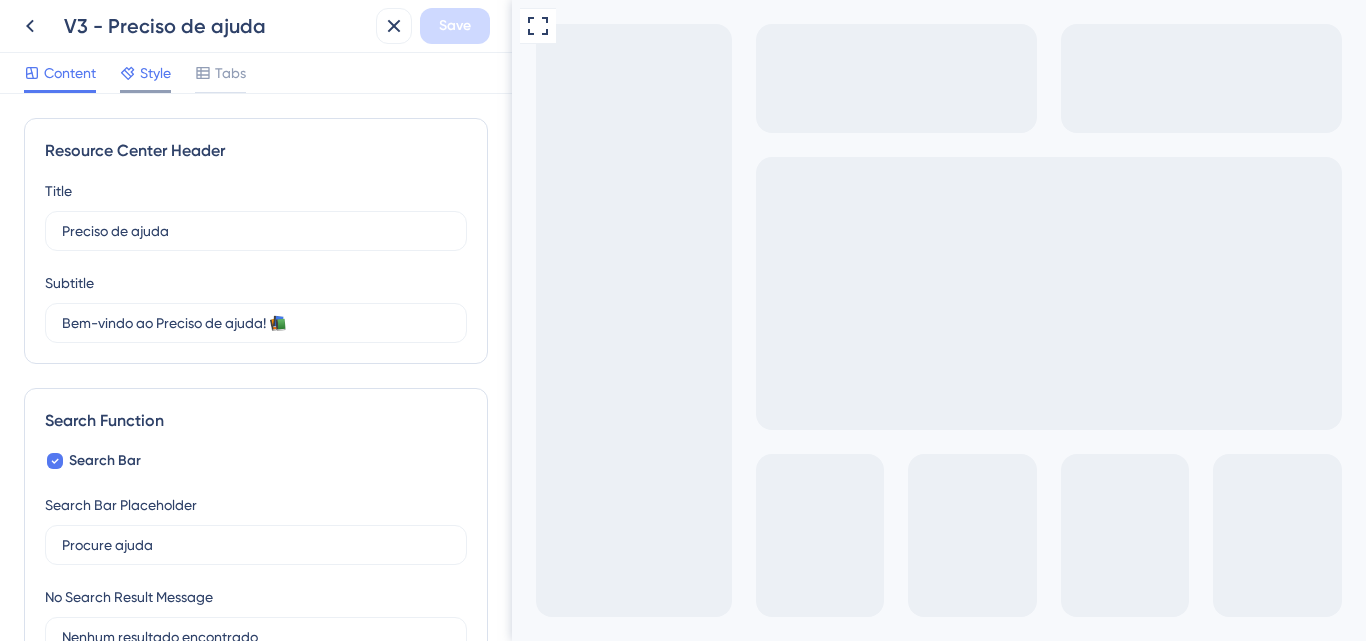click on "Style" at bounding box center (145, 77) 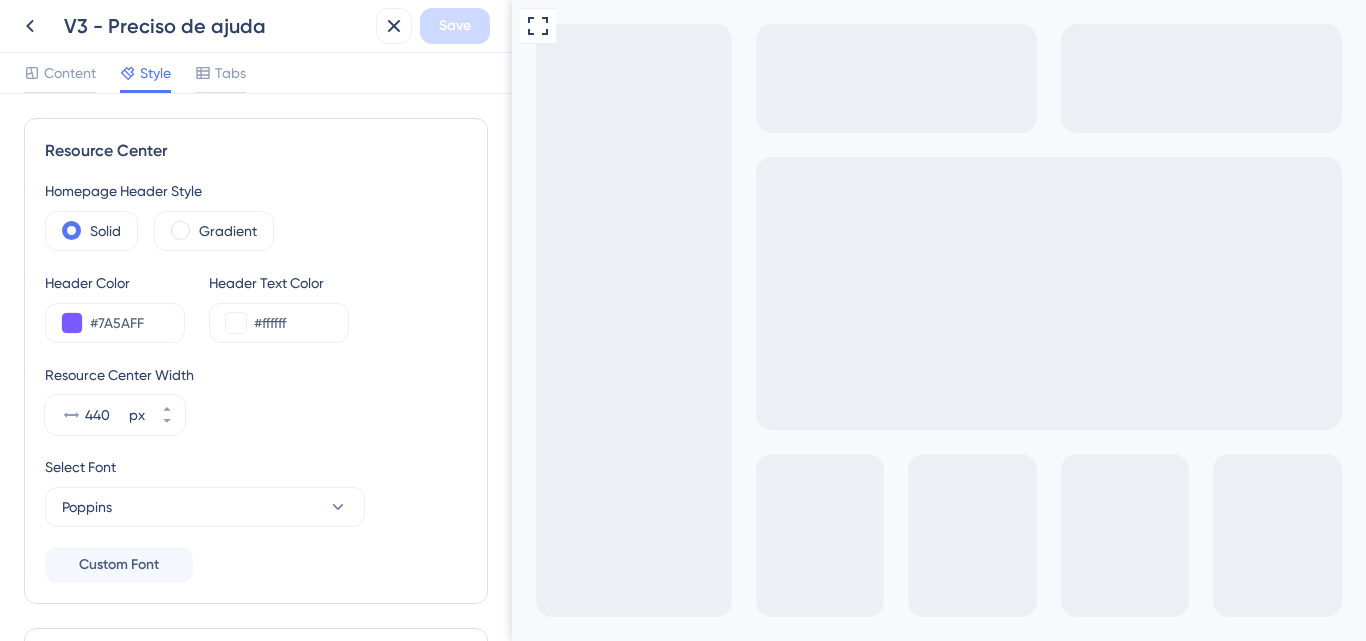 scroll, scrollTop: 0, scrollLeft: 0, axis: both 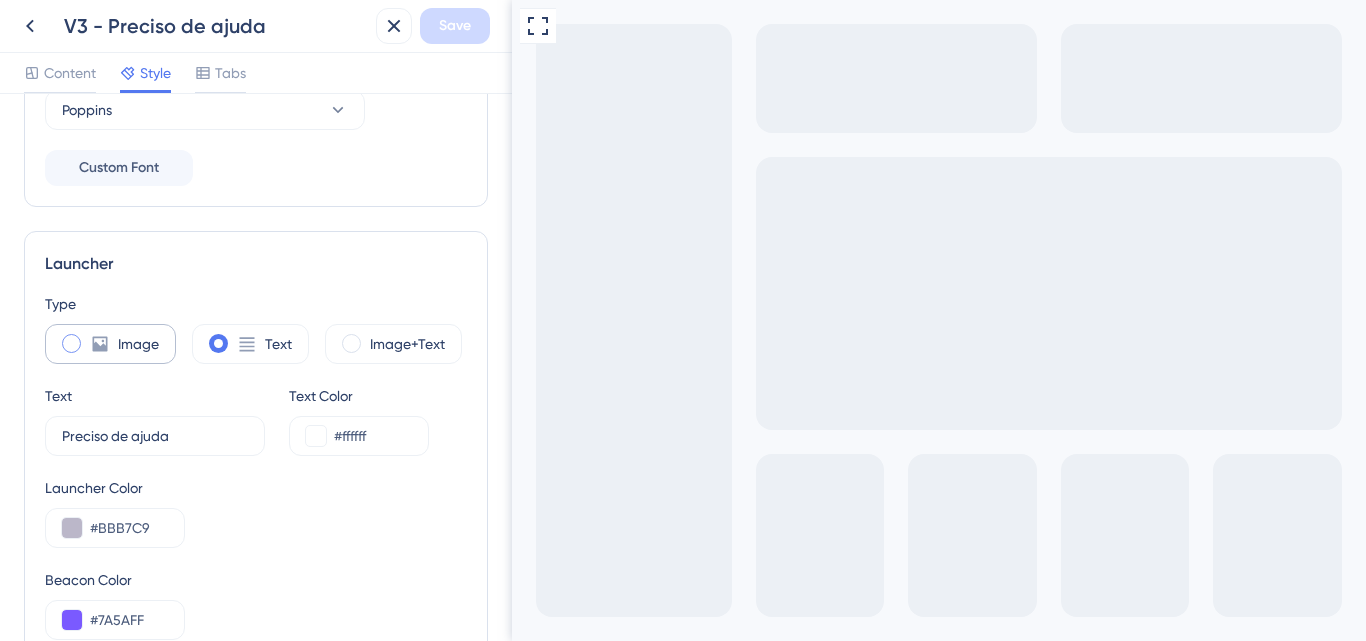 click at bounding box center [71, 343] 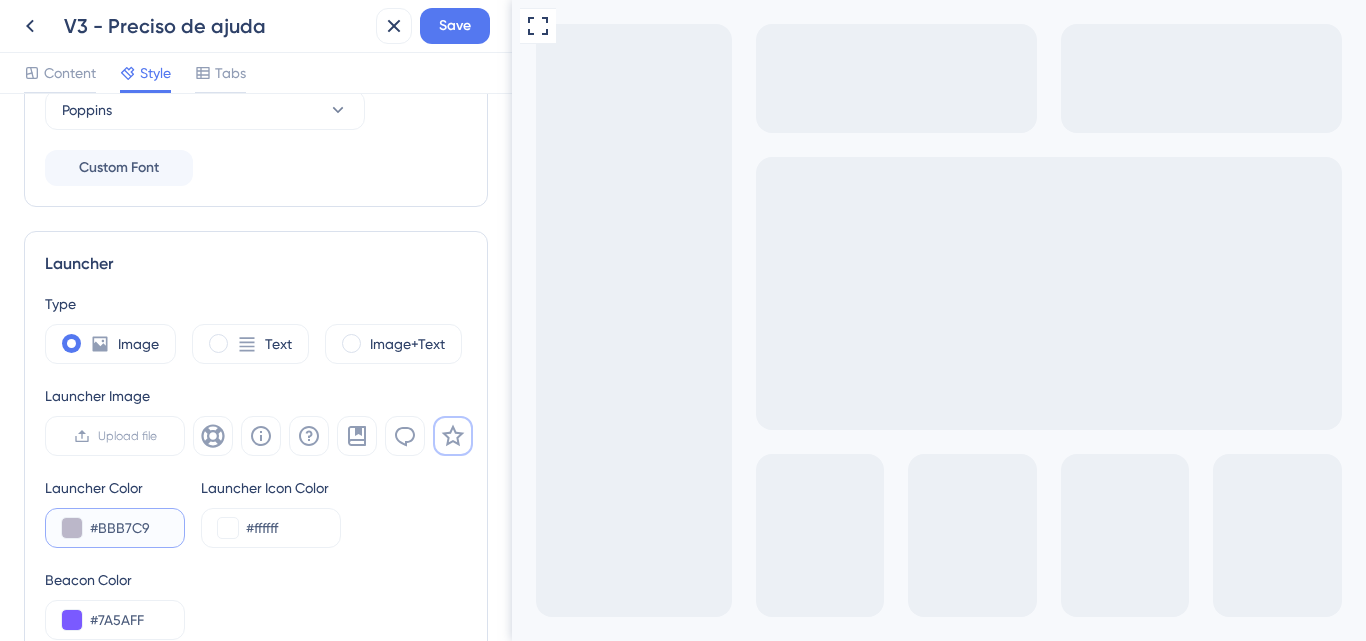 click on "#BBB7C9" at bounding box center (129, 528) 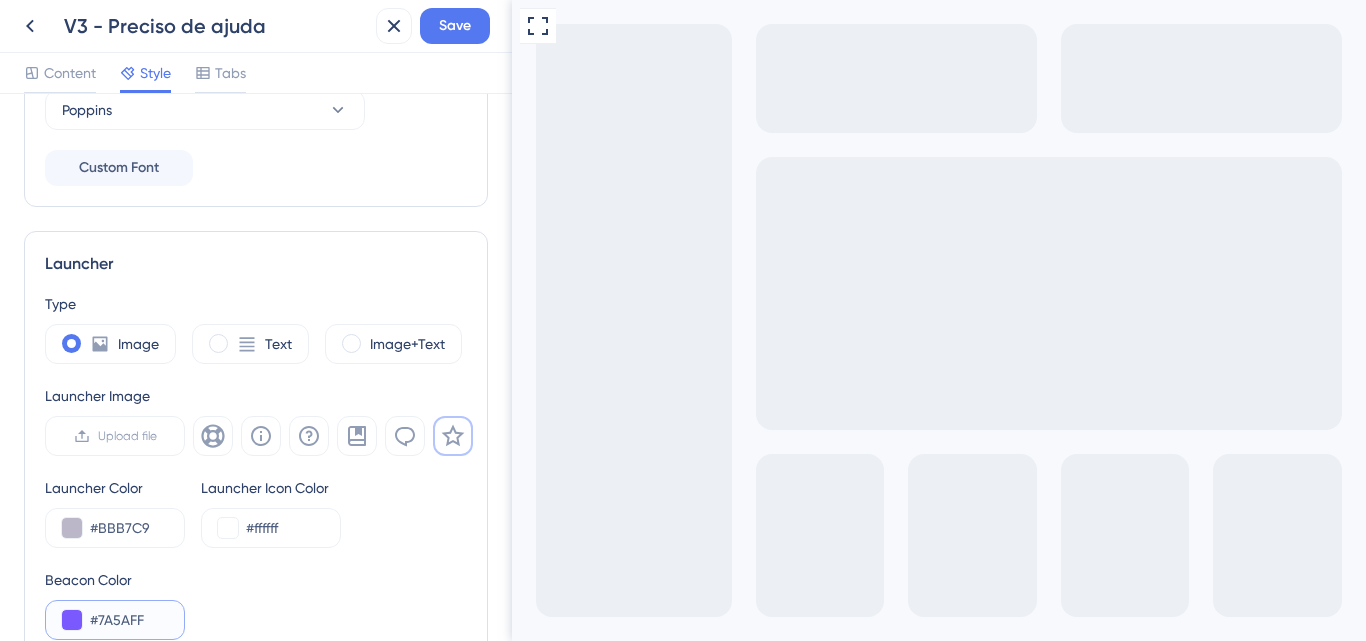 click on "#7A5AFF" at bounding box center [129, 620] 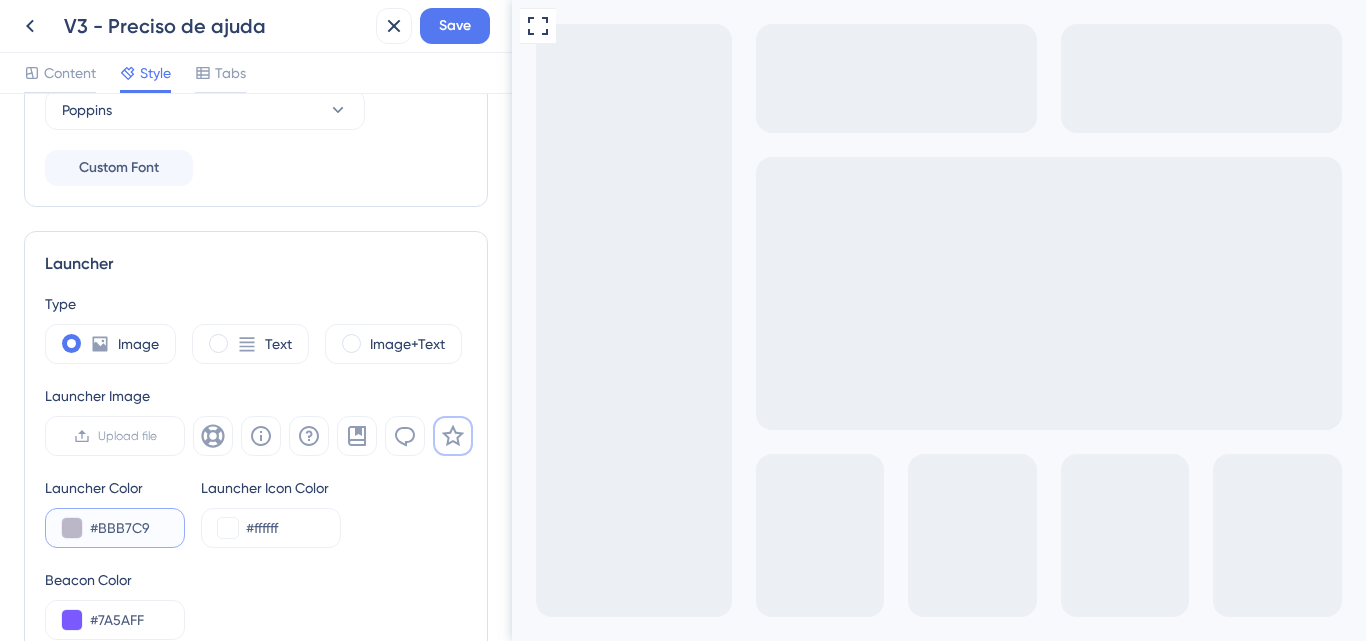 click on "#BBB7C9" at bounding box center (129, 528) 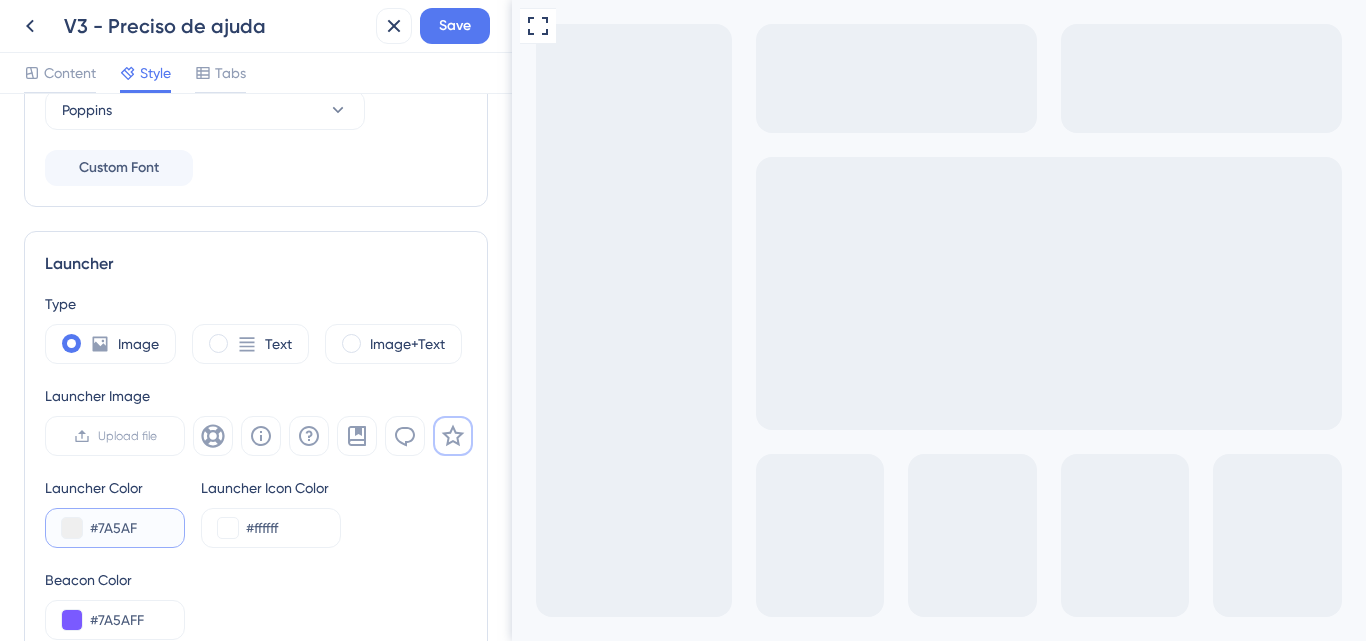 click on "#7A5AF" at bounding box center [129, 528] 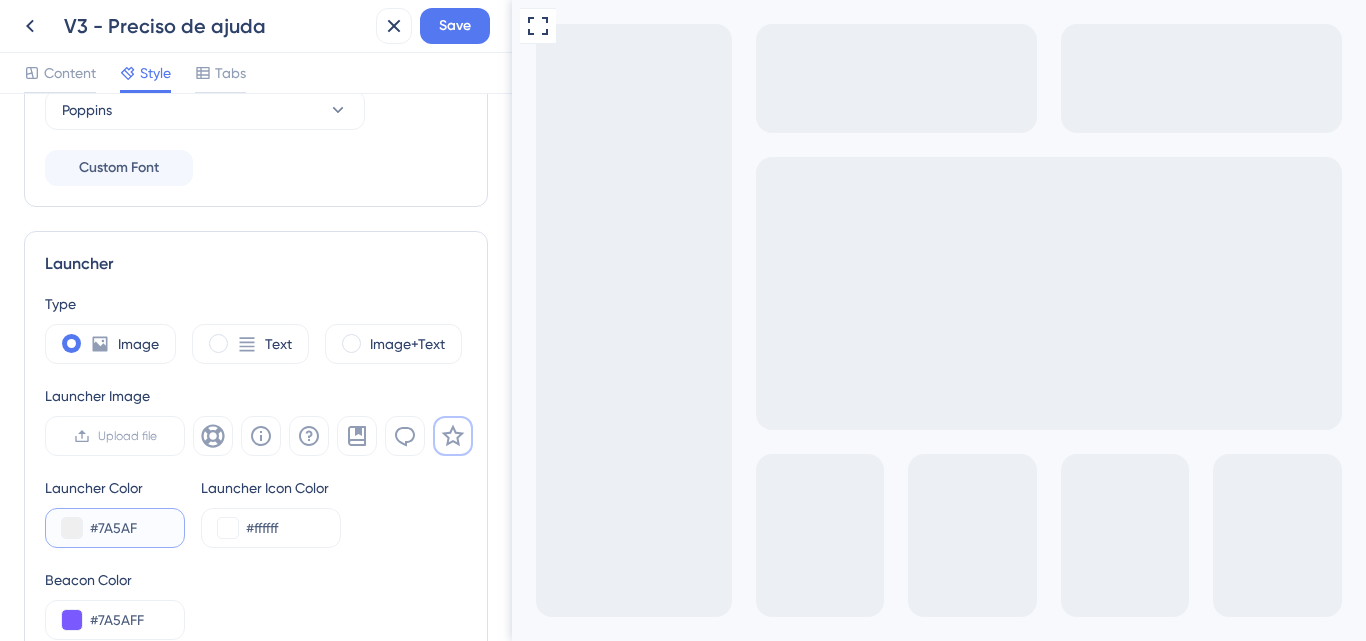 click on "#7A5AF" at bounding box center [129, 528] 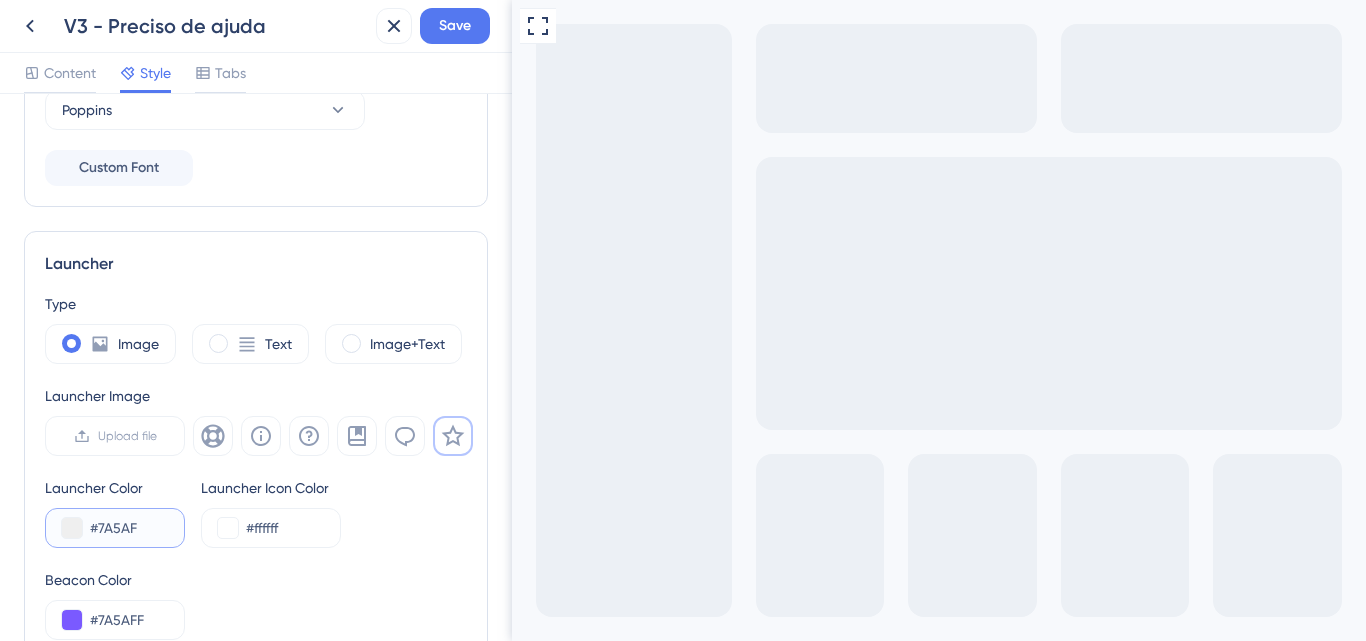 scroll, scrollTop: 597, scrollLeft: 0, axis: vertical 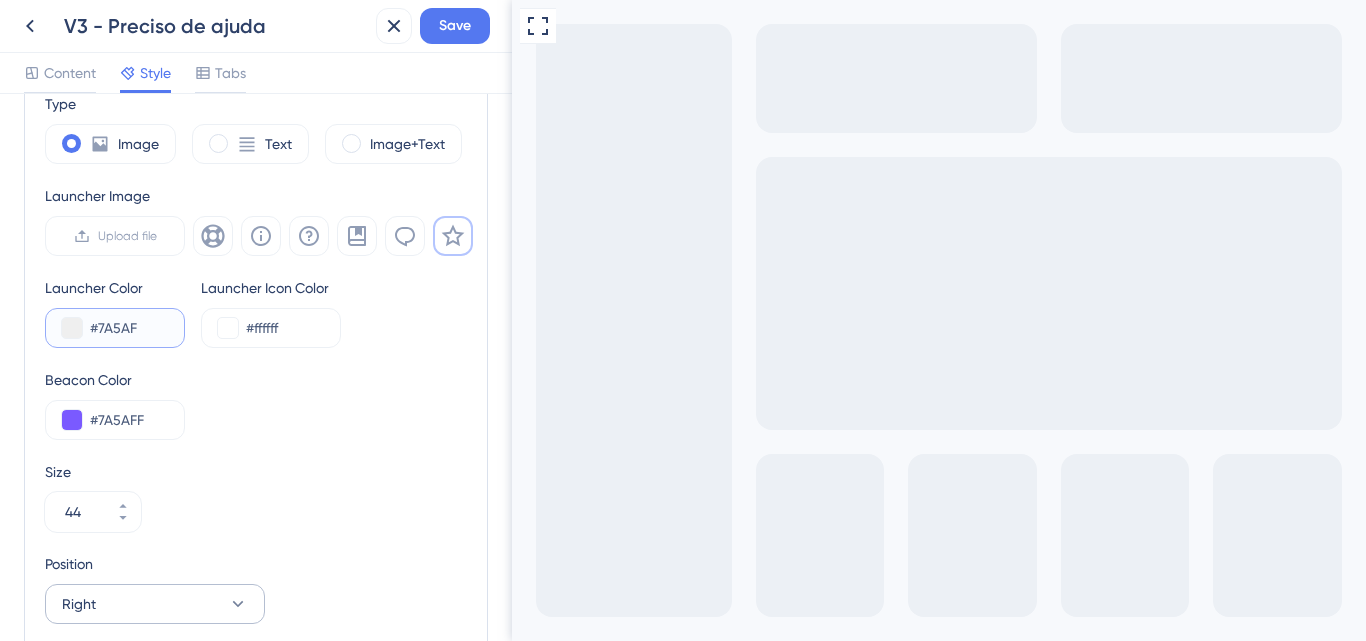 type on "#7A5AF" 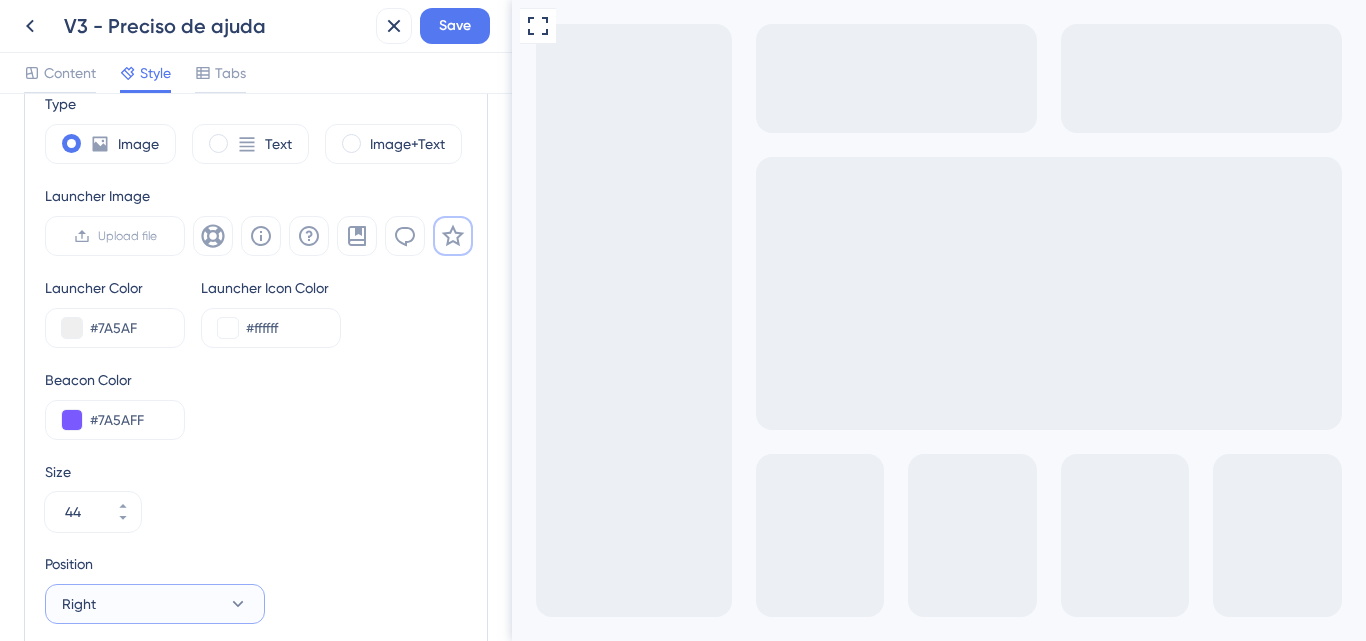 click on "Right" at bounding box center (155, 604) 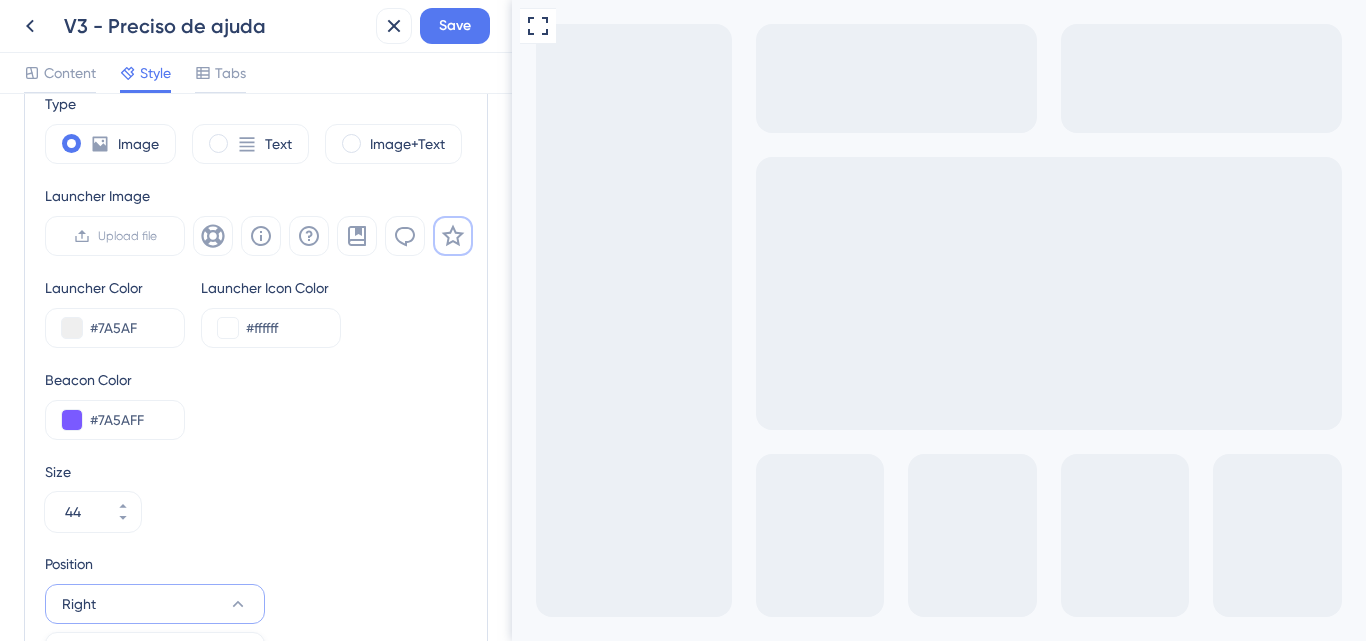 scroll, scrollTop: 854, scrollLeft: 0, axis: vertical 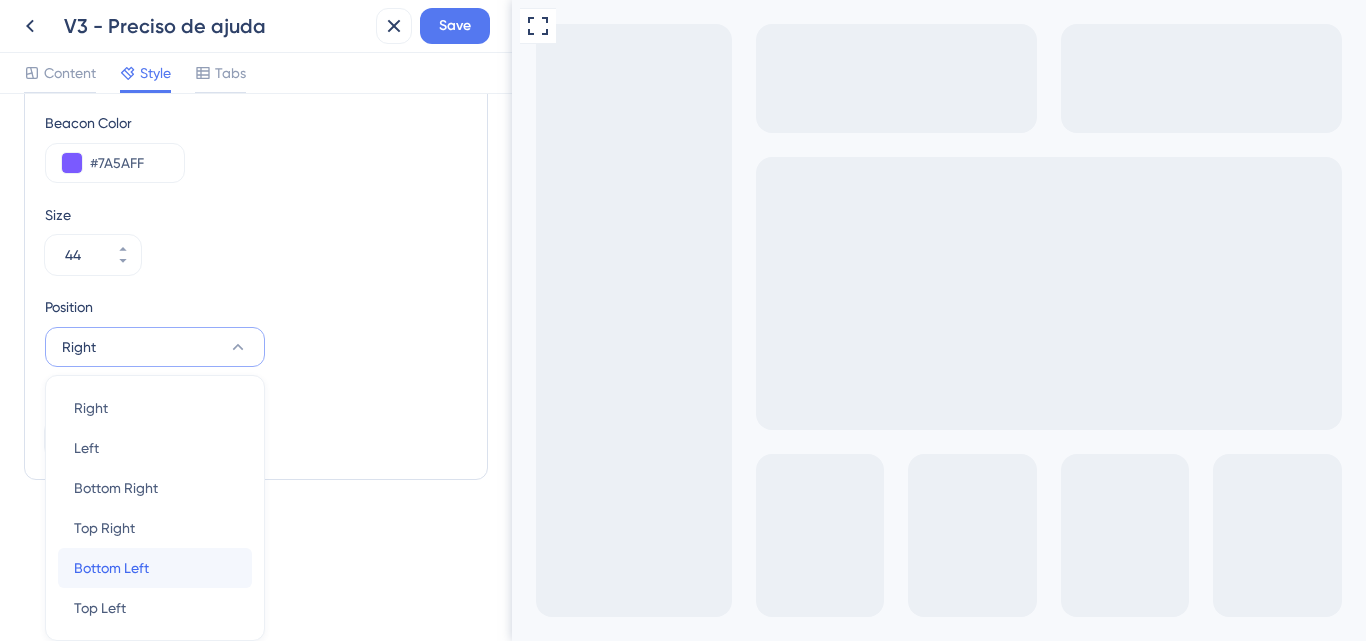 click on "Bottom Left" at bounding box center [111, 568] 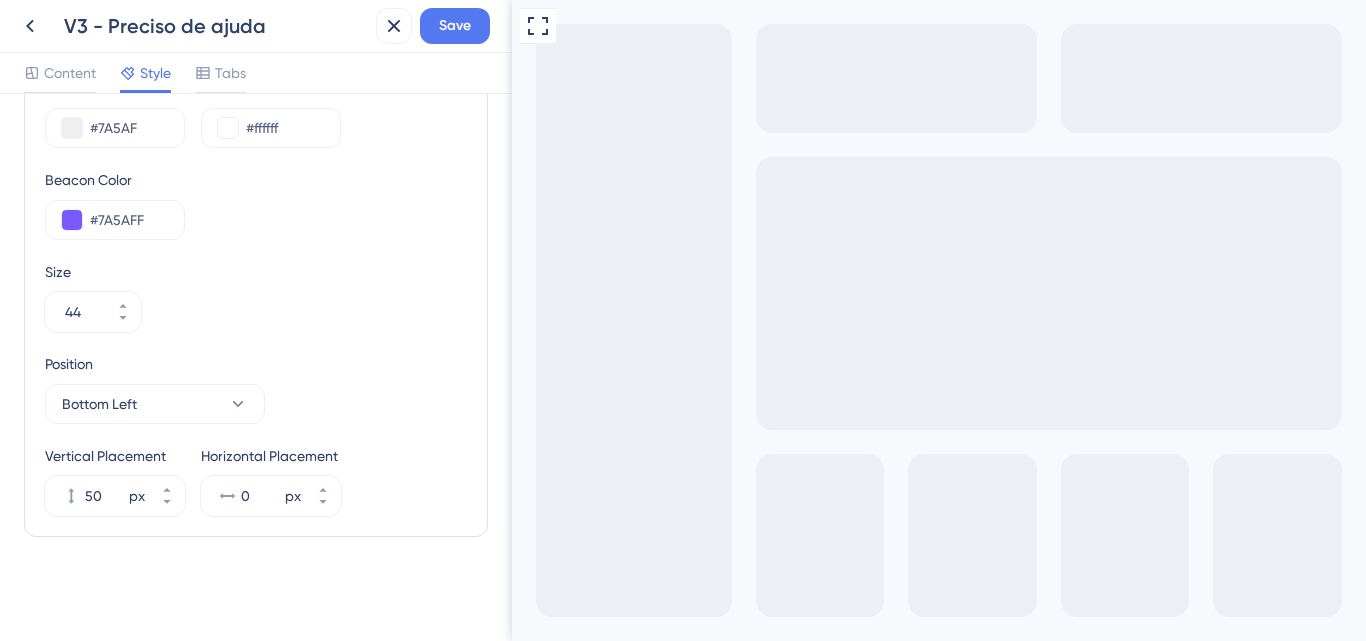 scroll, scrollTop: 797, scrollLeft: 0, axis: vertical 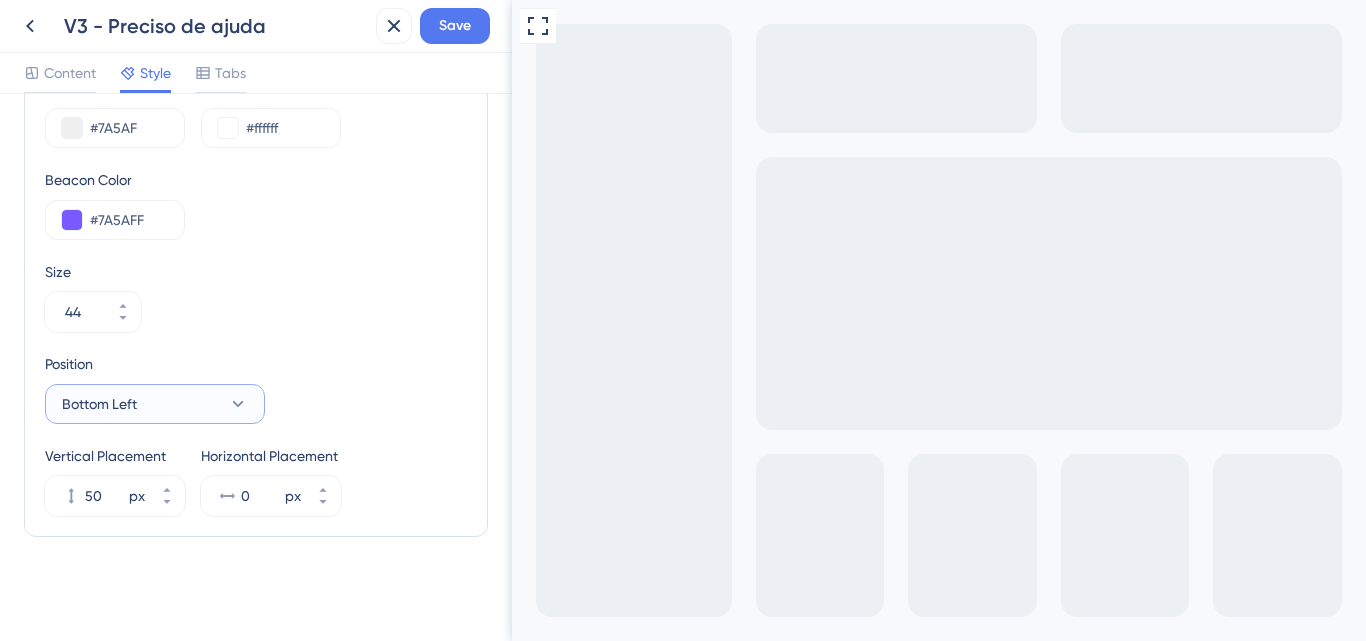 click on "Bottom Left" at bounding box center (155, 404) 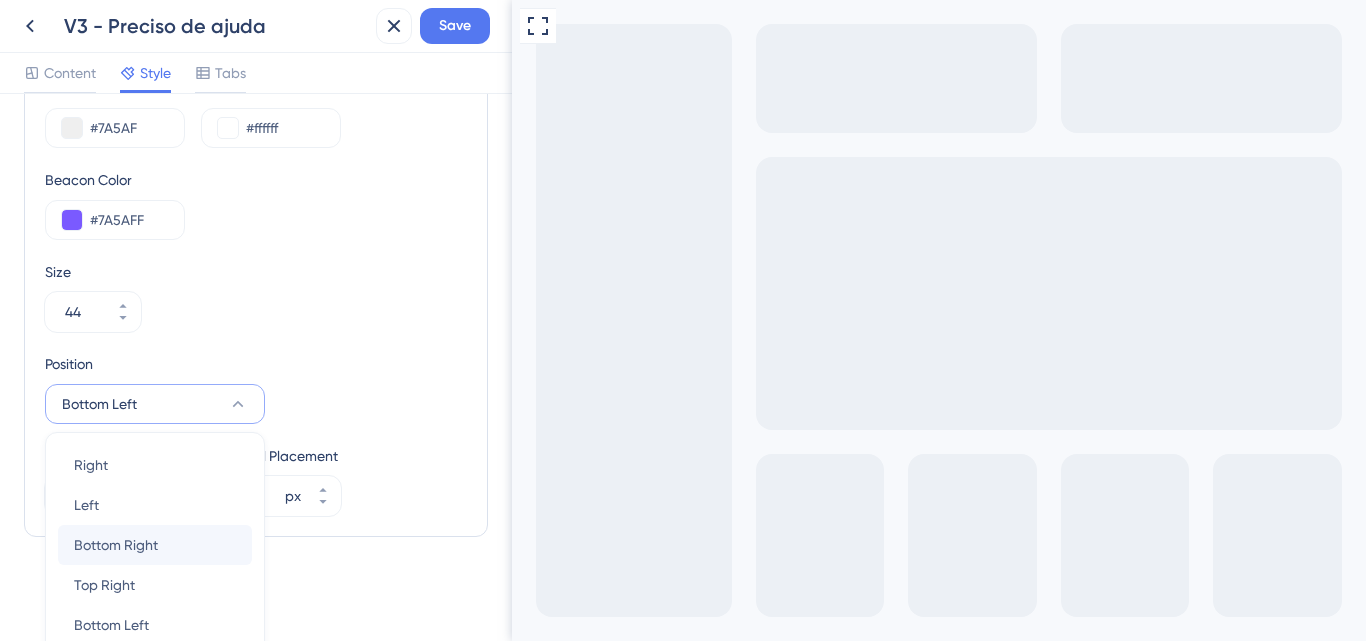 scroll, scrollTop: 854, scrollLeft: 0, axis: vertical 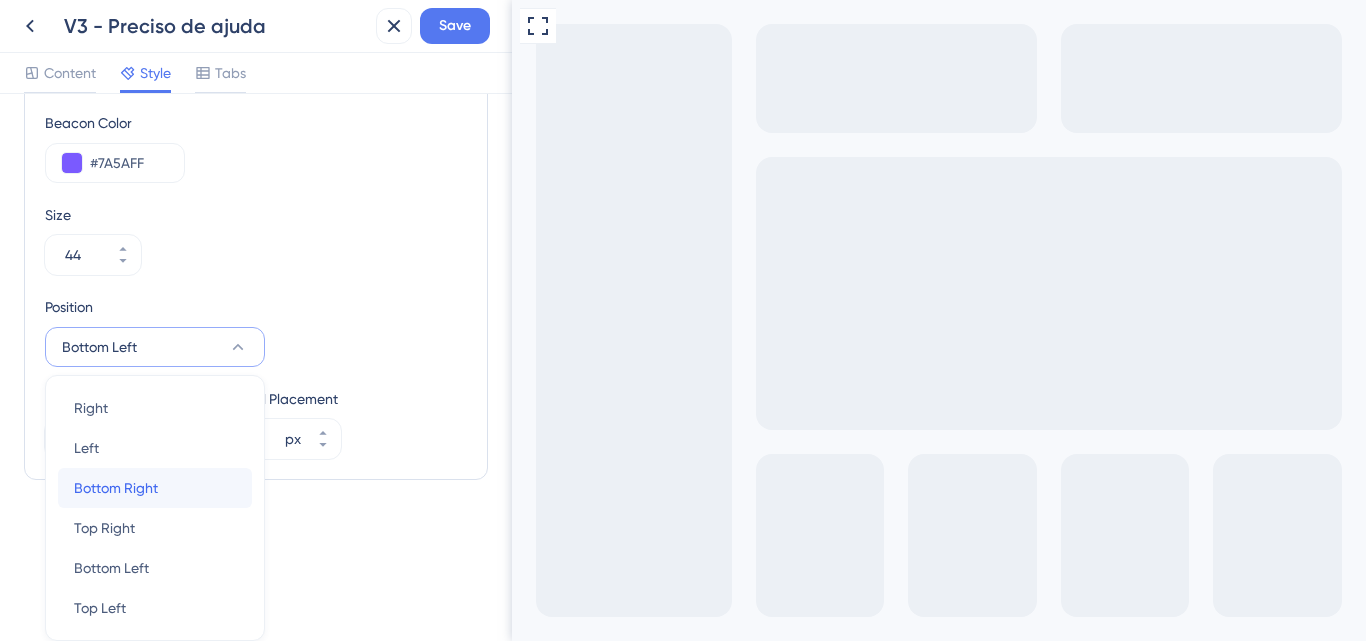 click on "Bottom Right" at bounding box center (116, 488) 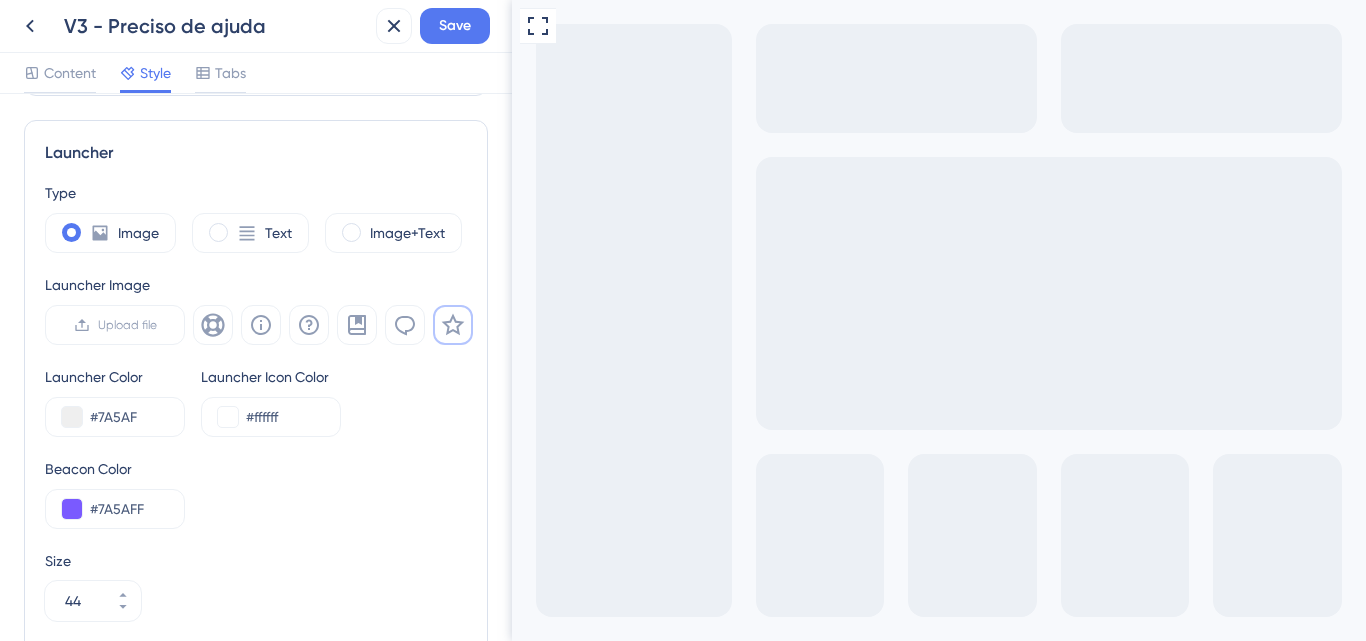 scroll, scrollTop: 497, scrollLeft: 0, axis: vertical 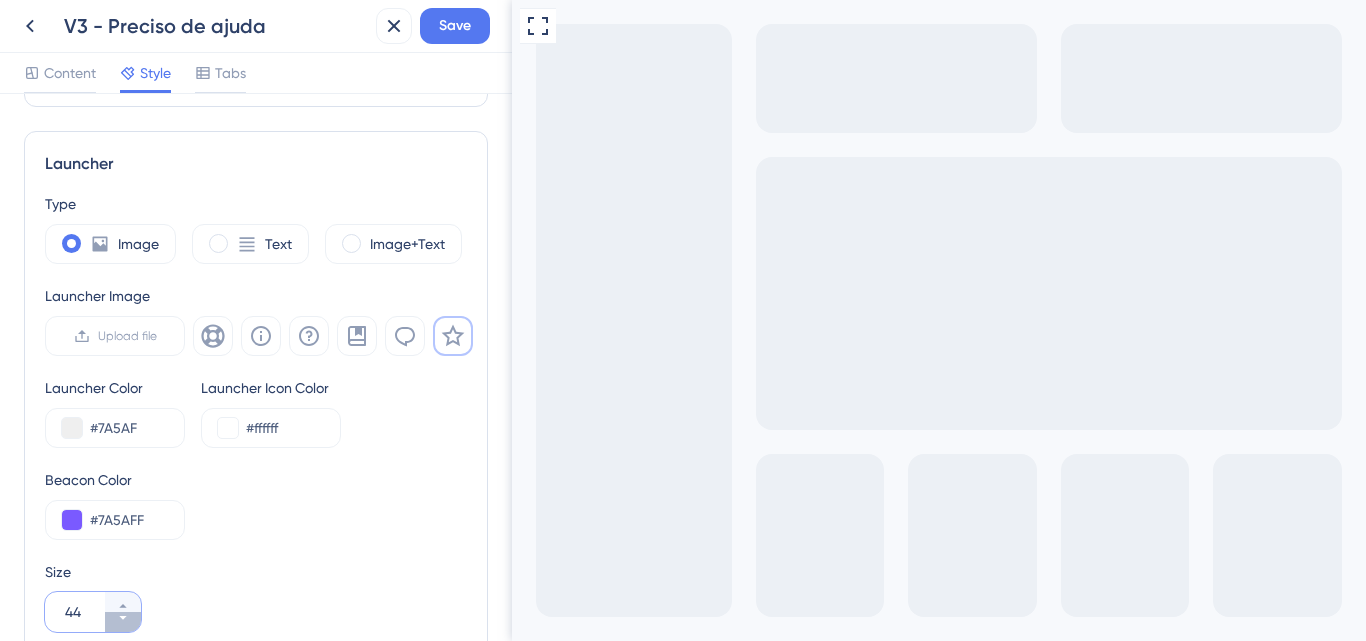 click on "44" at bounding box center [123, 622] 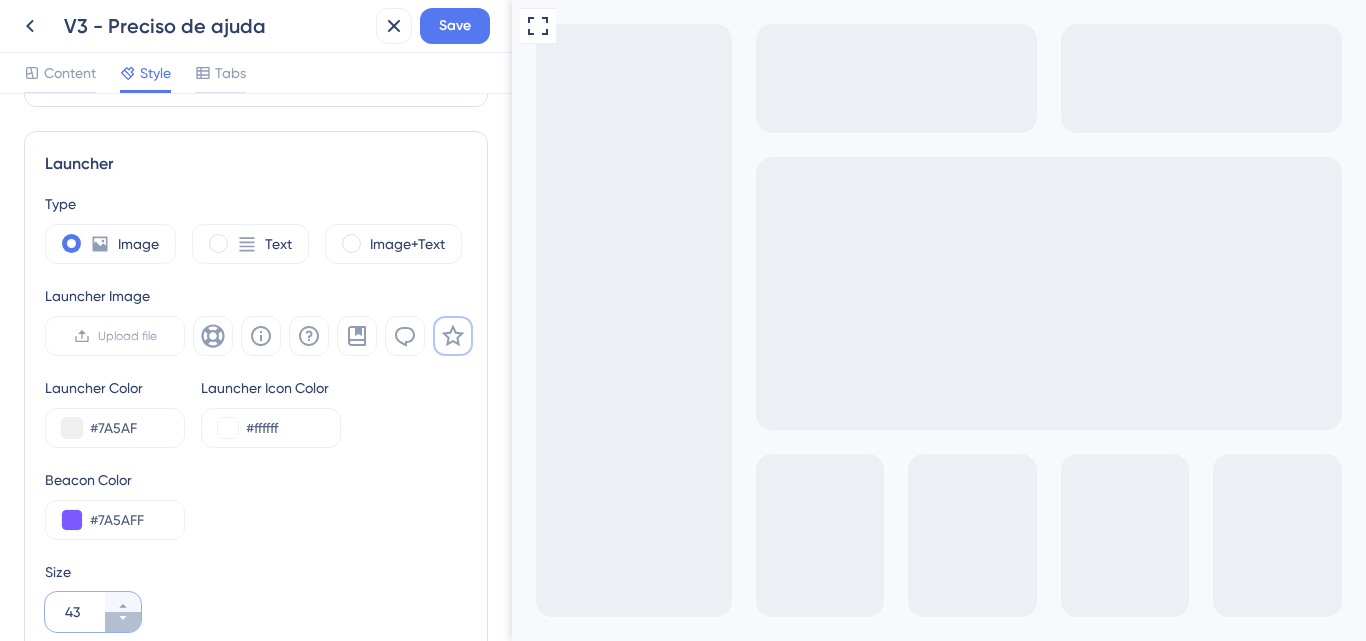 click on "43" at bounding box center [123, 622] 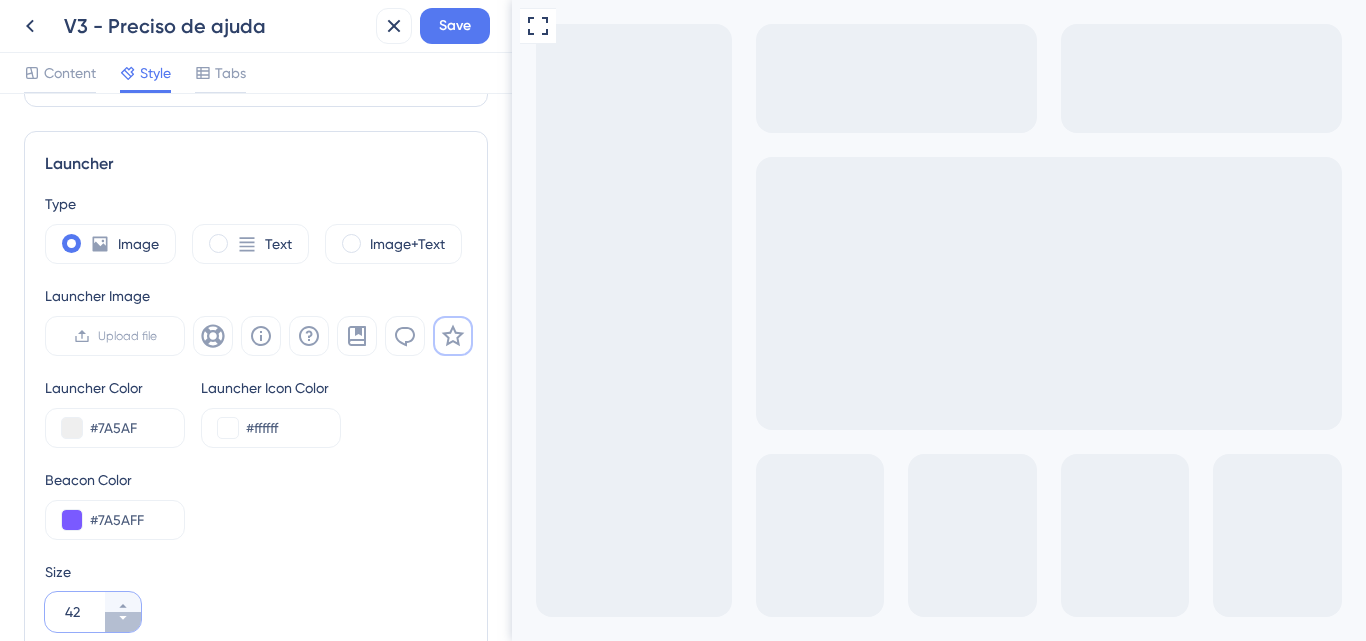 click on "42" at bounding box center [123, 622] 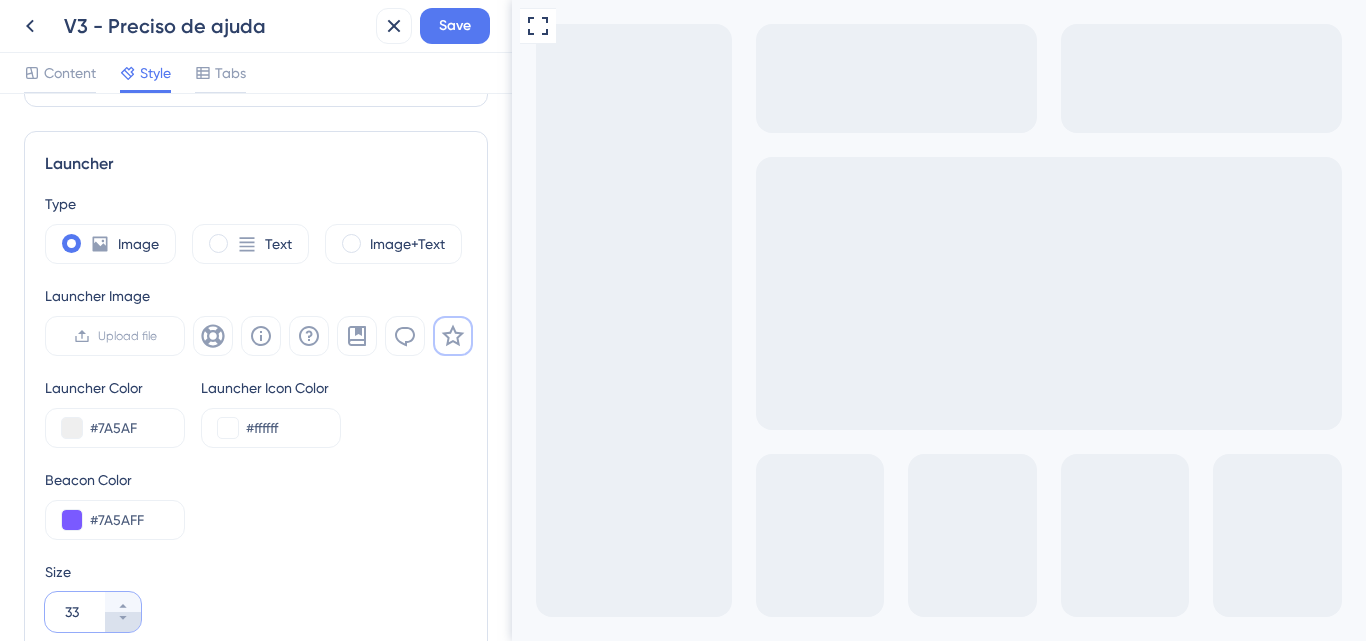 click 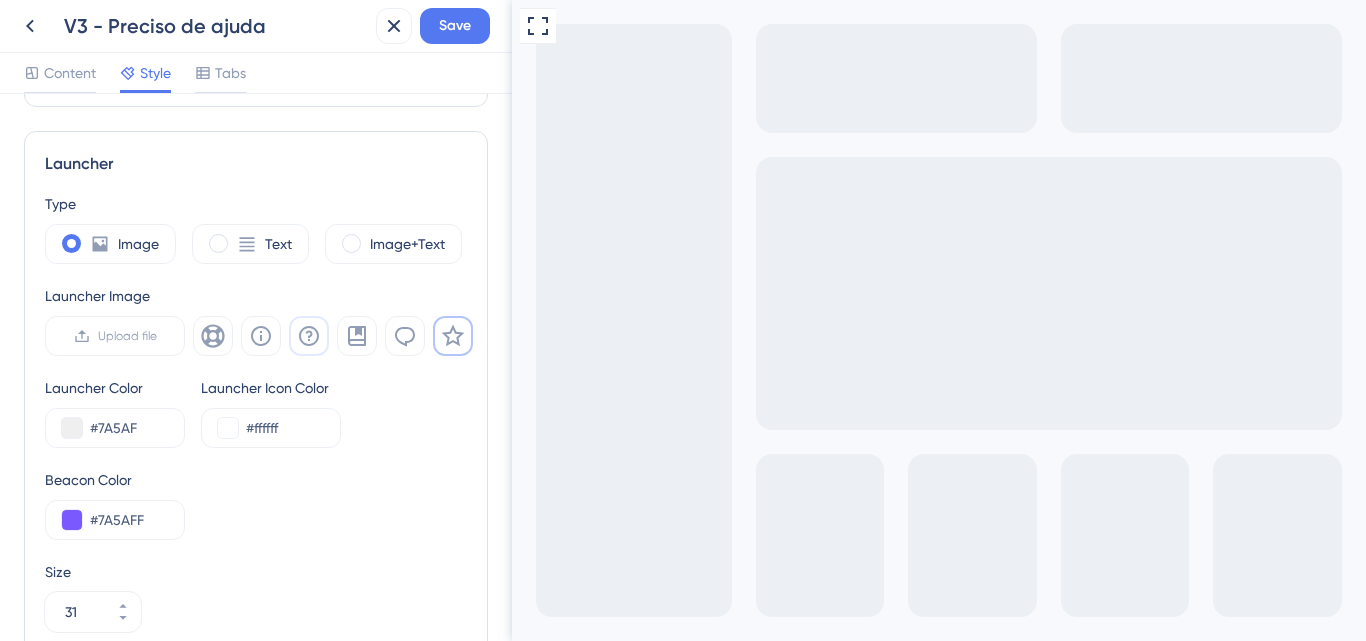 click 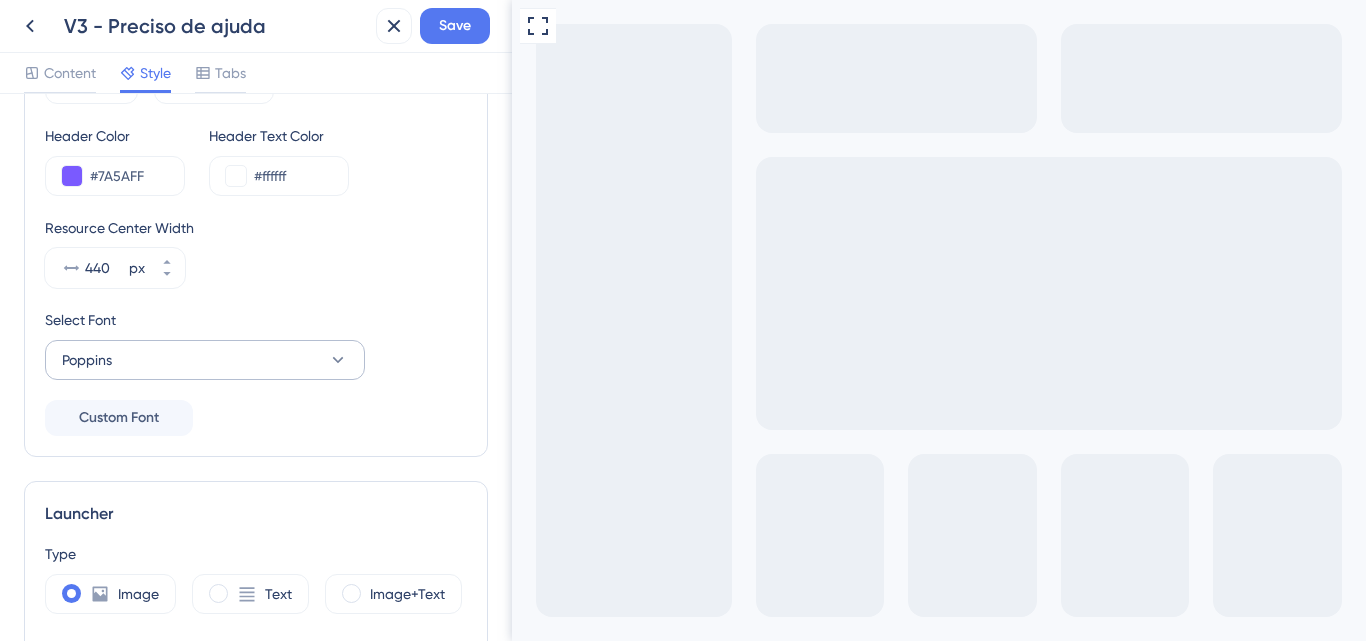 scroll, scrollTop: 0, scrollLeft: 0, axis: both 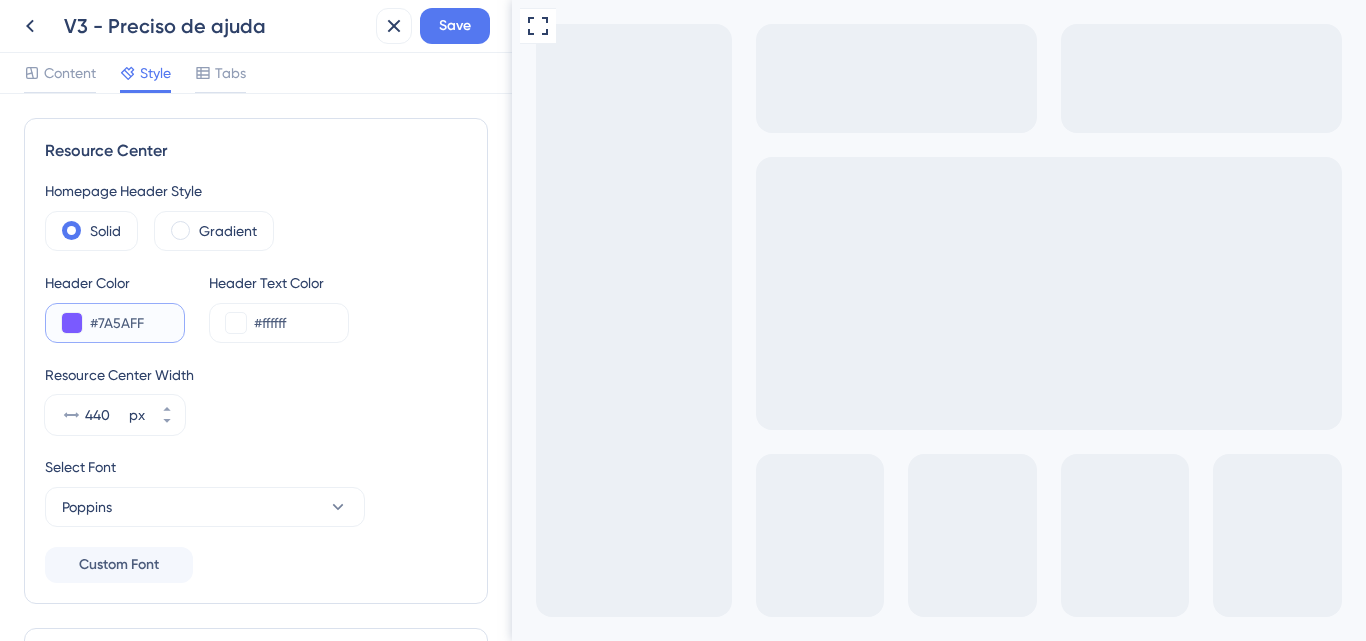 click on "#7A5AFF" at bounding box center [129, 323] 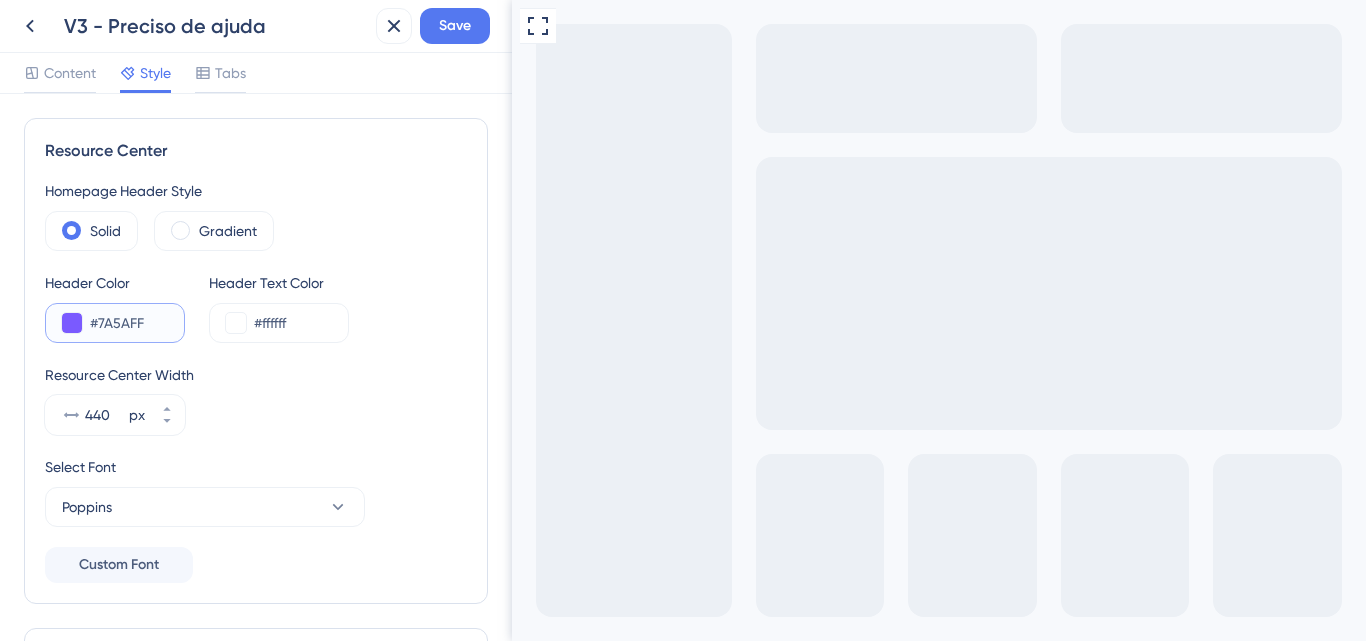 click on "#7A5AFF" at bounding box center [129, 323] 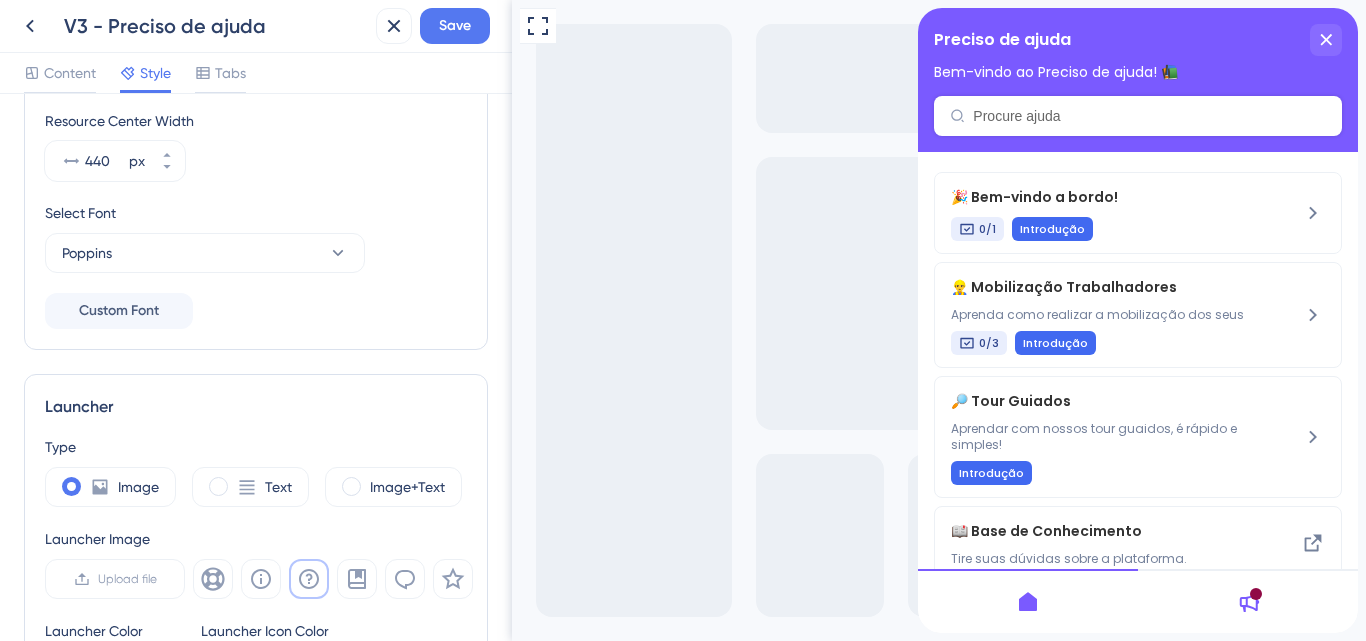 scroll, scrollTop: 300, scrollLeft: 0, axis: vertical 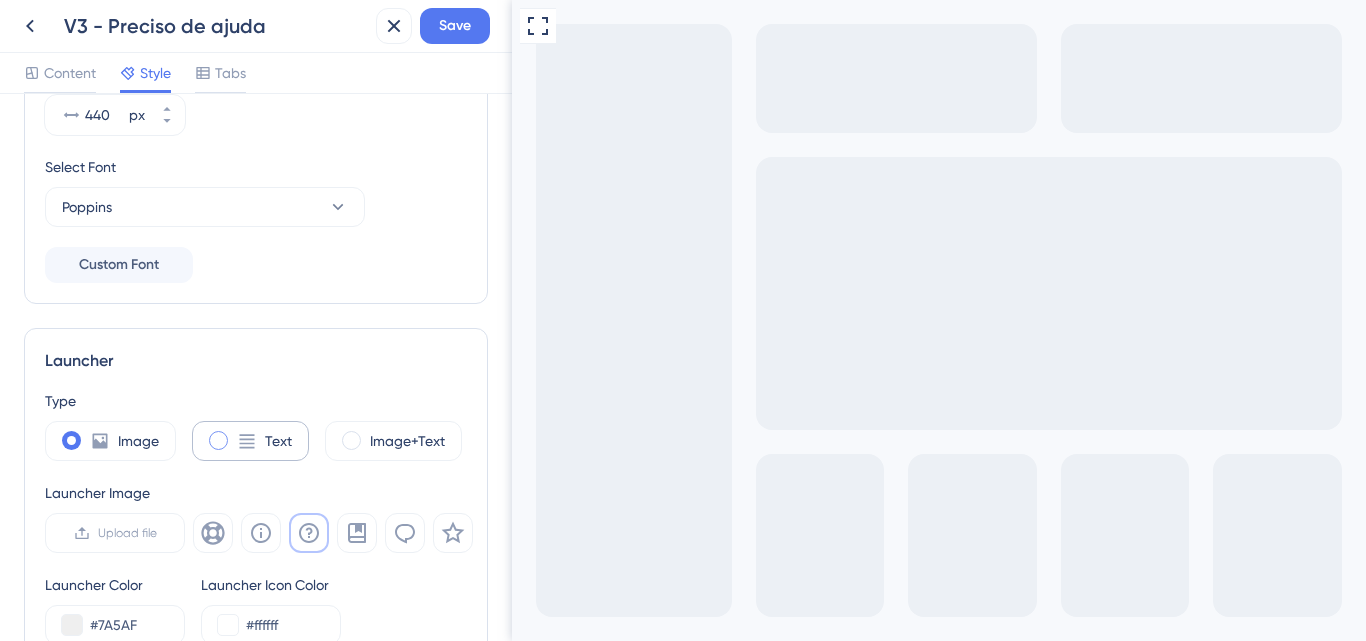 click on "Text" at bounding box center (250, 441) 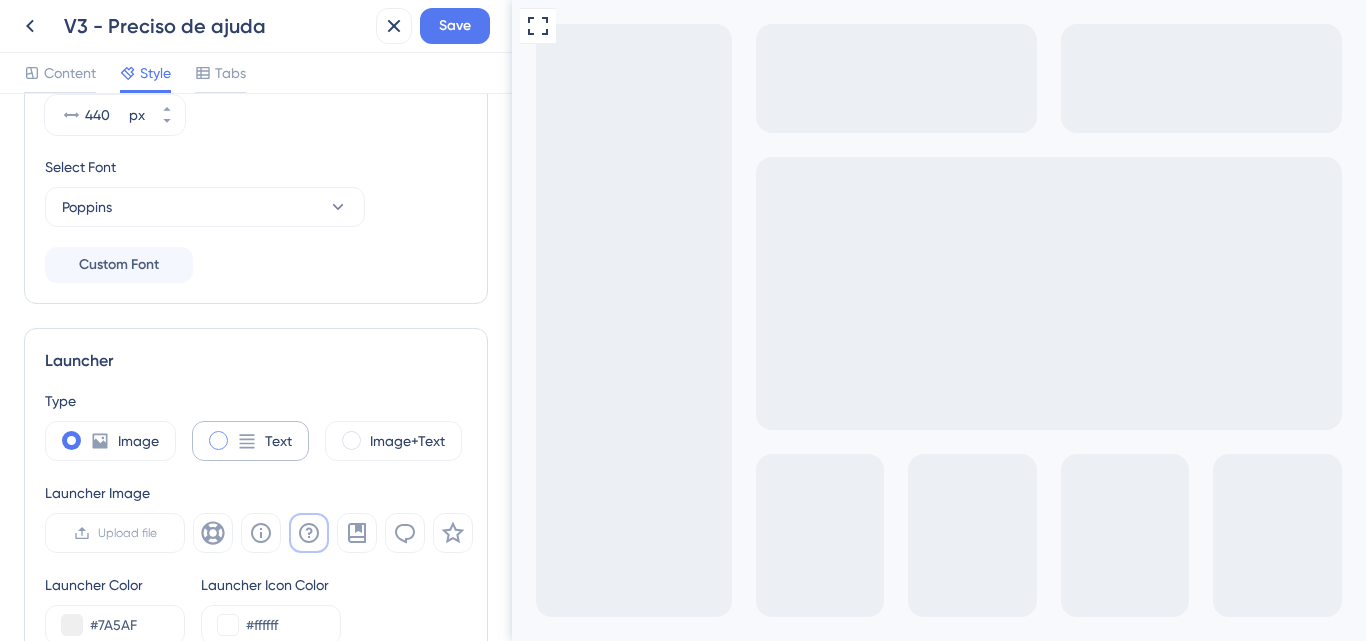 type on "30" 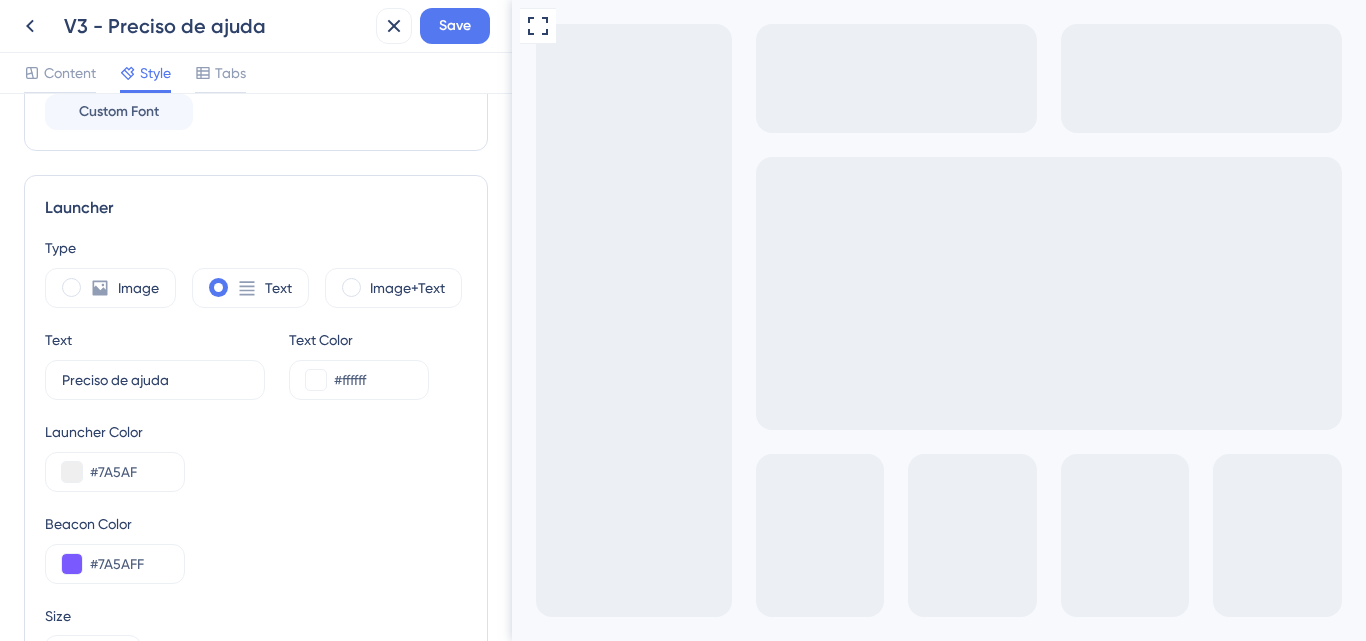 scroll, scrollTop: 500, scrollLeft: 0, axis: vertical 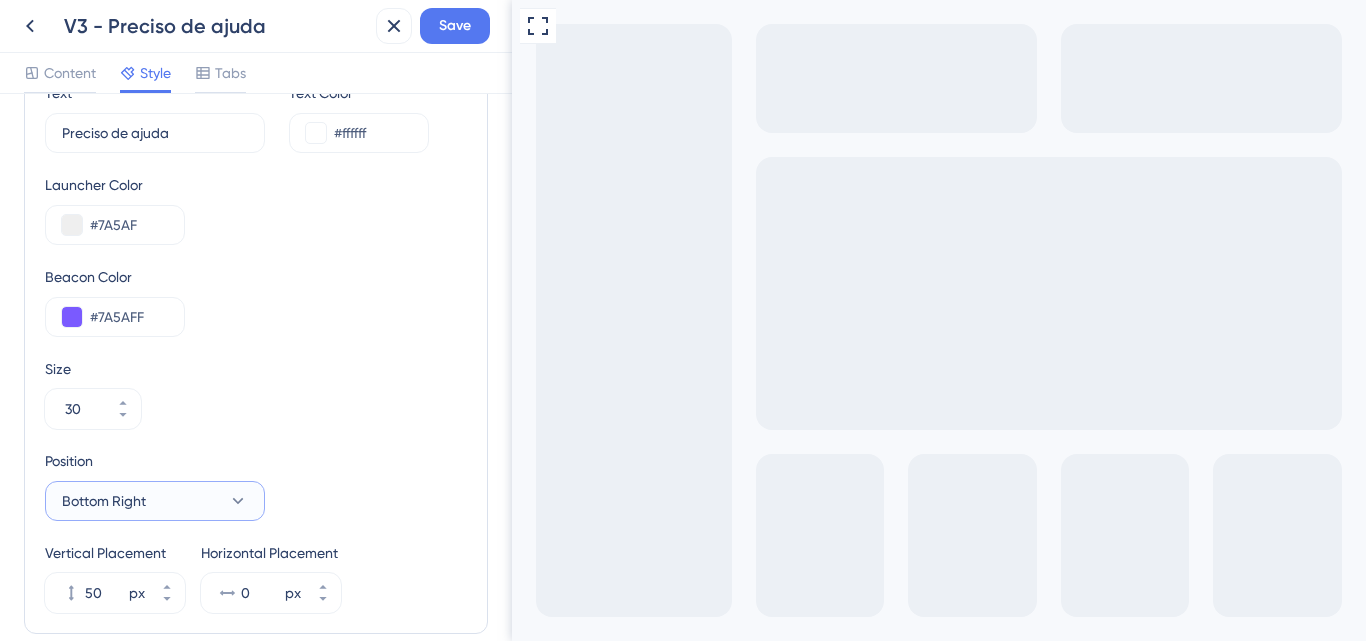 click on "Bottom Right" at bounding box center [155, 501] 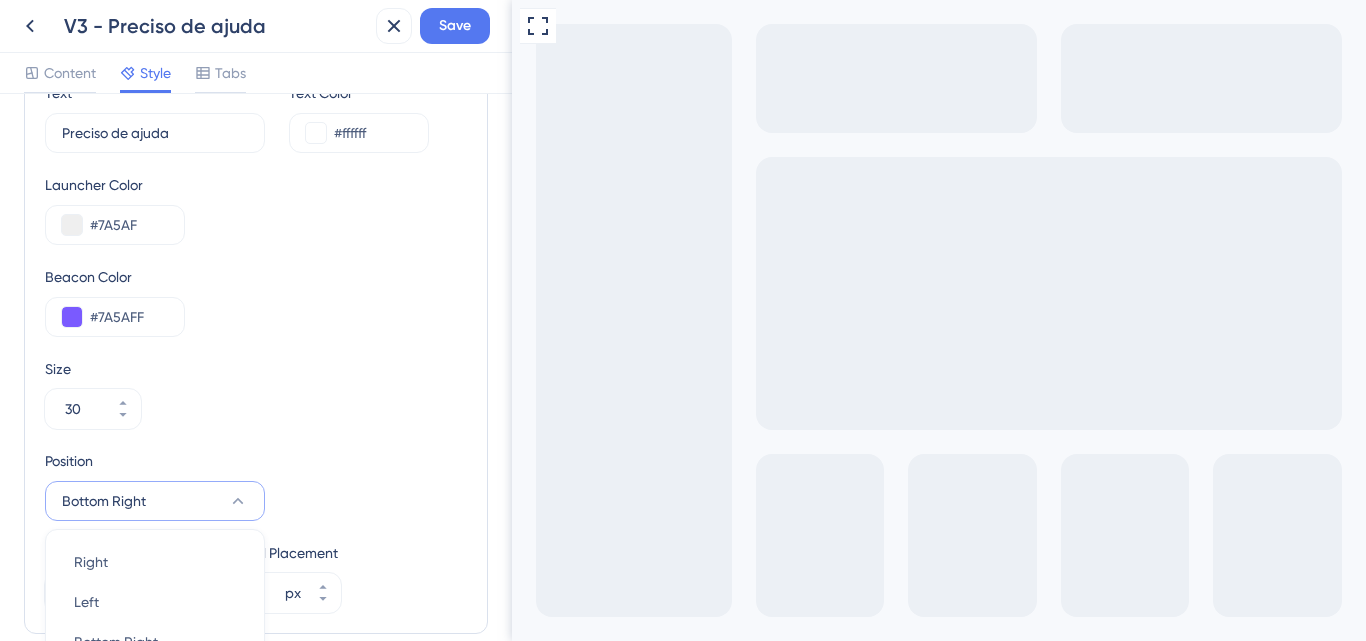 scroll, scrollTop: 854, scrollLeft: 0, axis: vertical 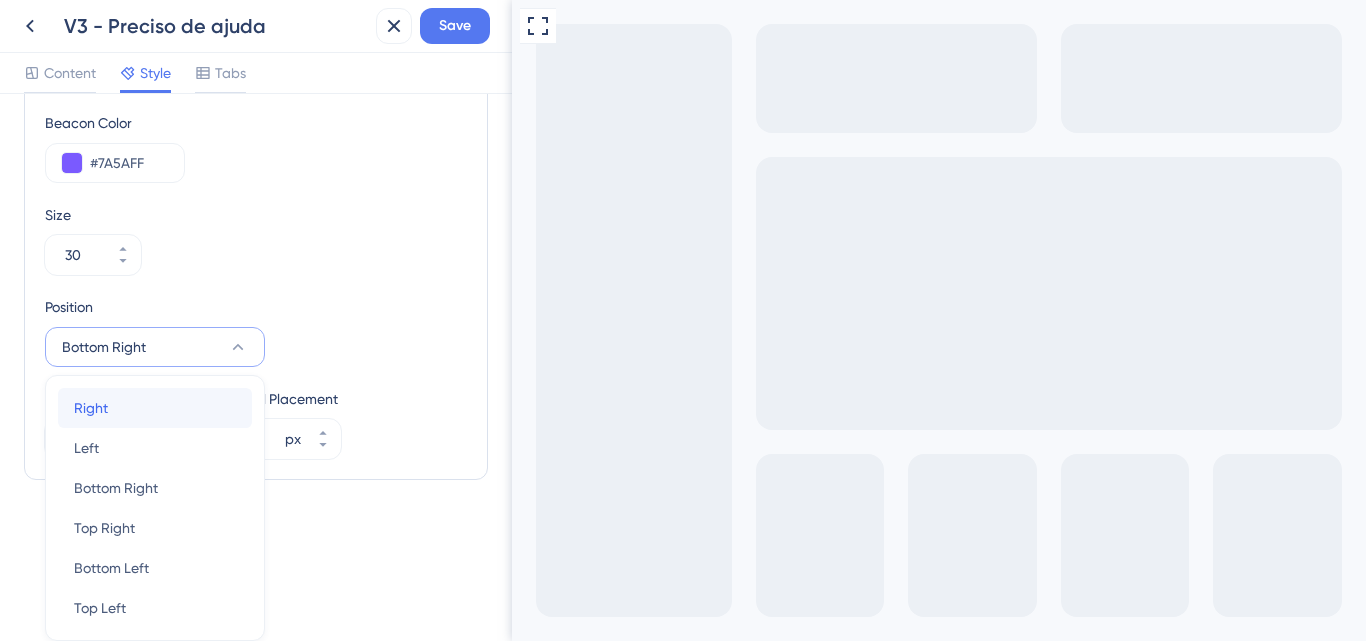 click on "Right Right" at bounding box center [155, 408] 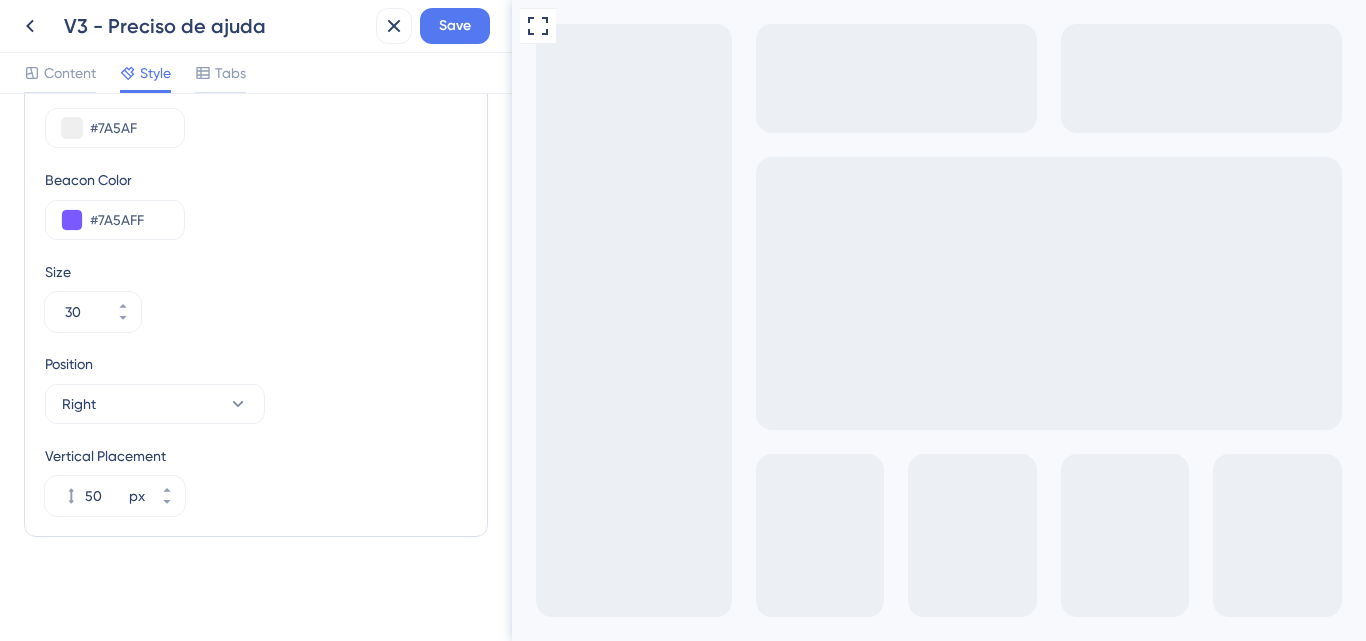 scroll, scrollTop: 797, scrollLeft: 0, axis: vertical 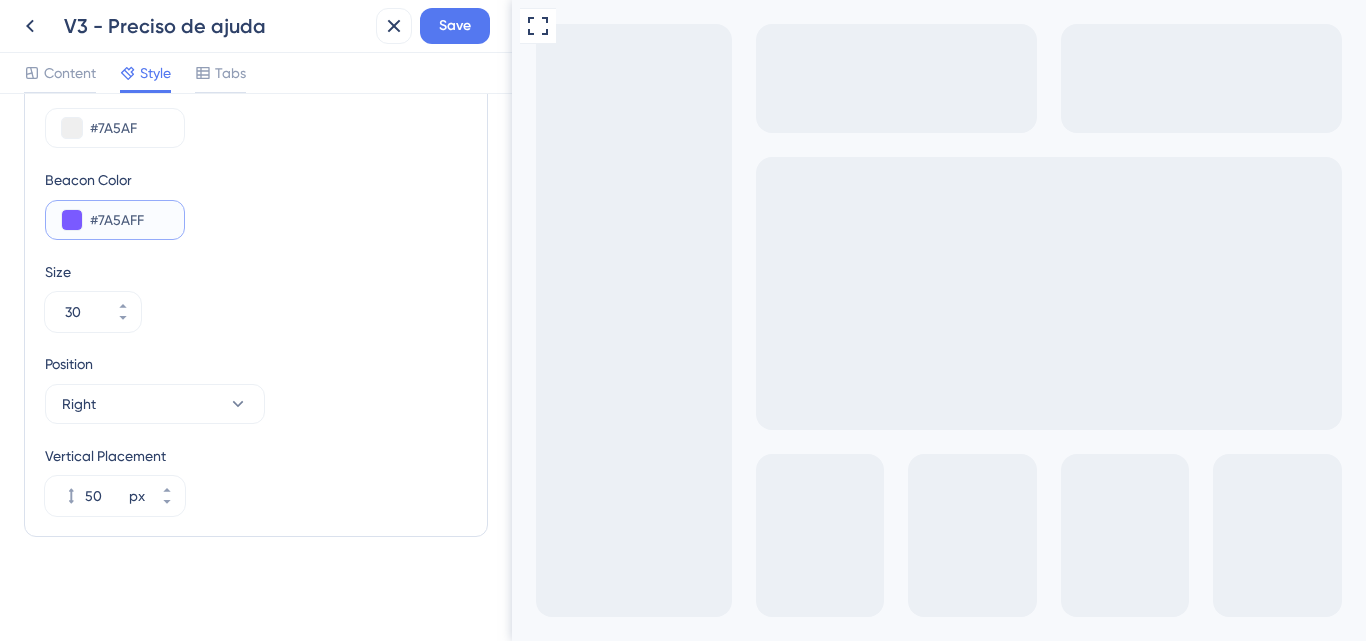 drag, startPoint x: 93, startPoint y: 226, endPoint x: 156, endPoint y: 223, distance: 63.07139 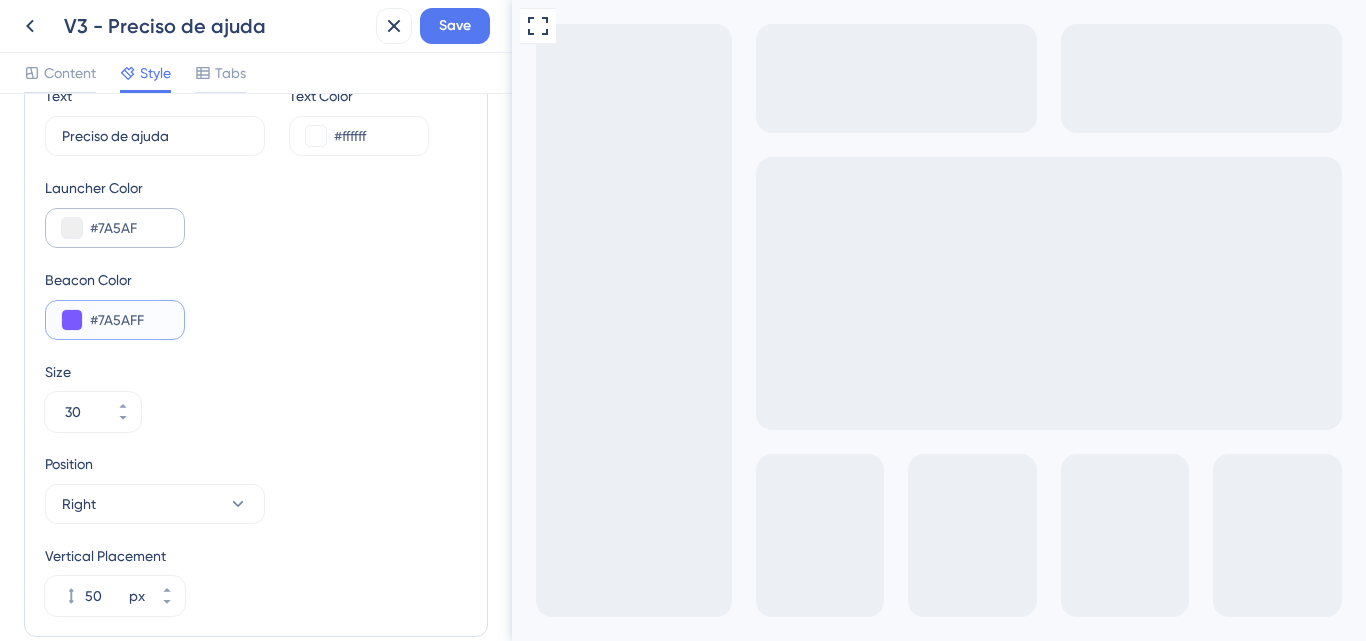scroll, scrollTop: 597, scrollLeft: 0, axis: vertical 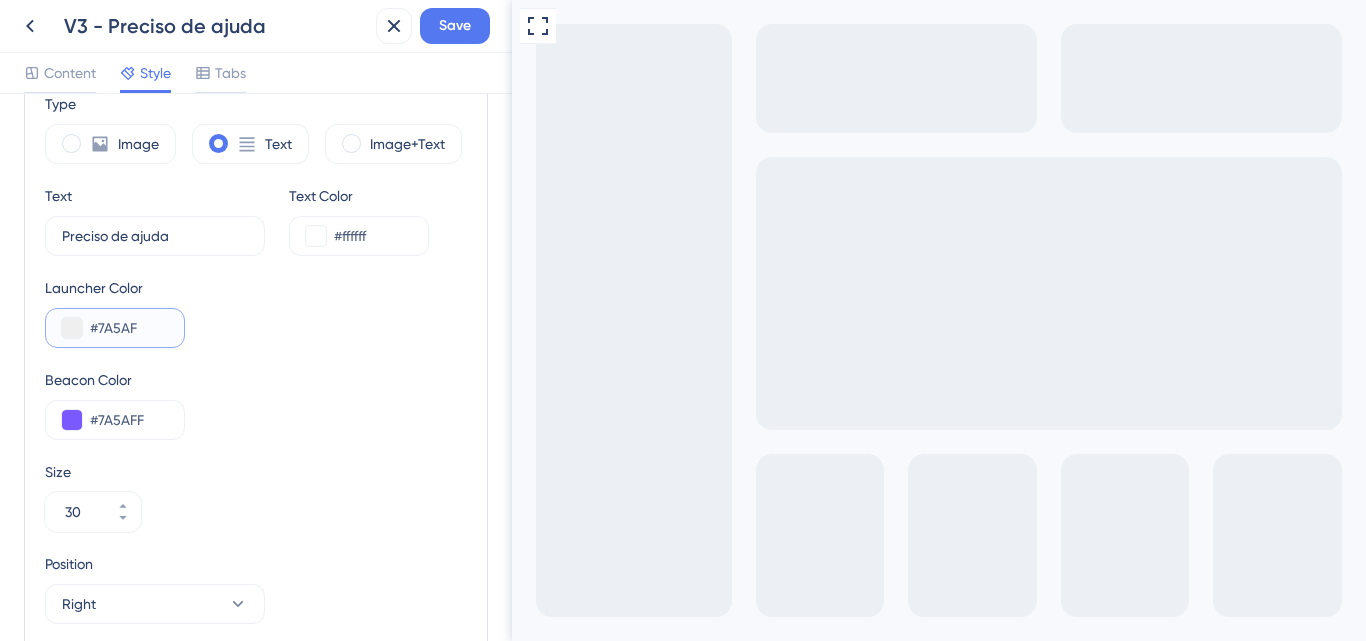 drag, startPoint x: 136, startPoint y: 329, endPoint x: 90, endPoint y: 323, distance: 46.389652 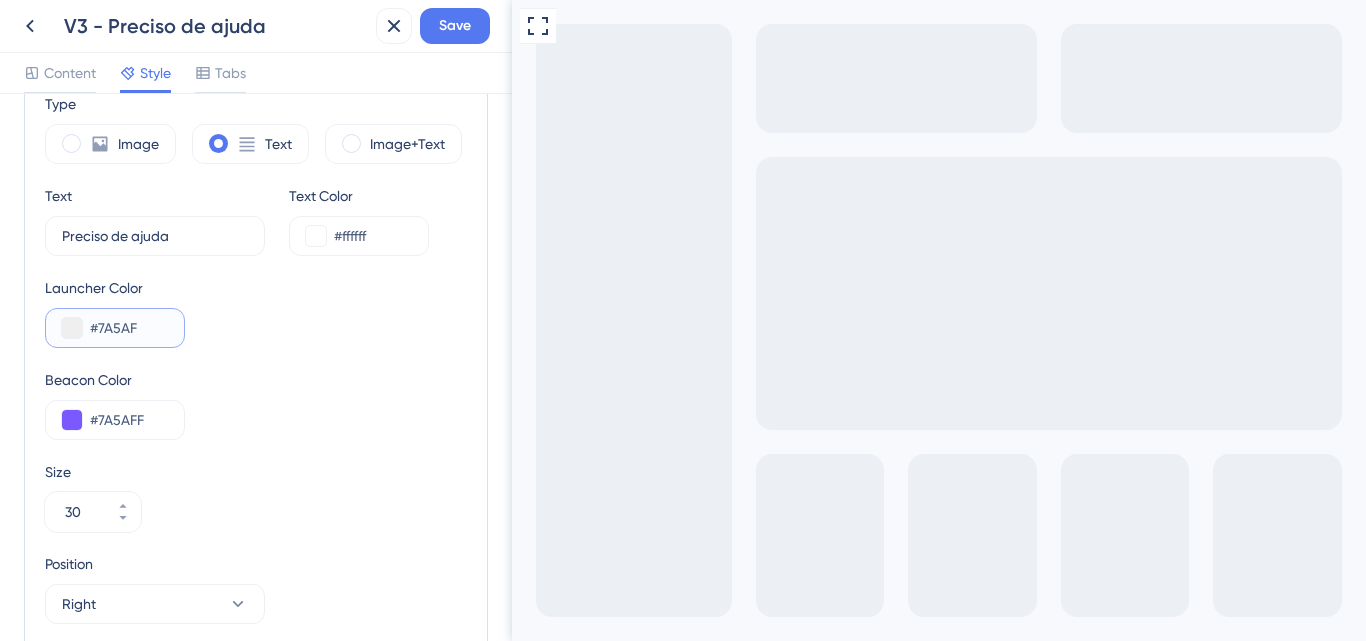 click on "#7A5AF" at bounding box center [129, 328] 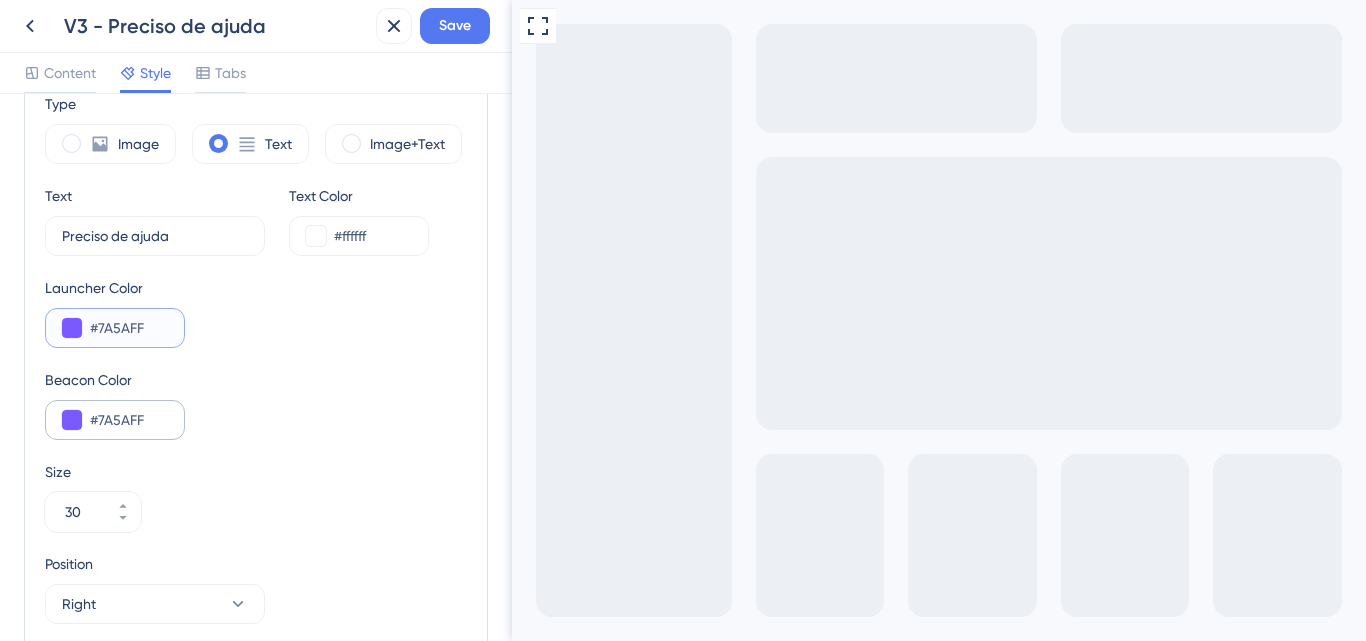 type on "#7A5AFF" 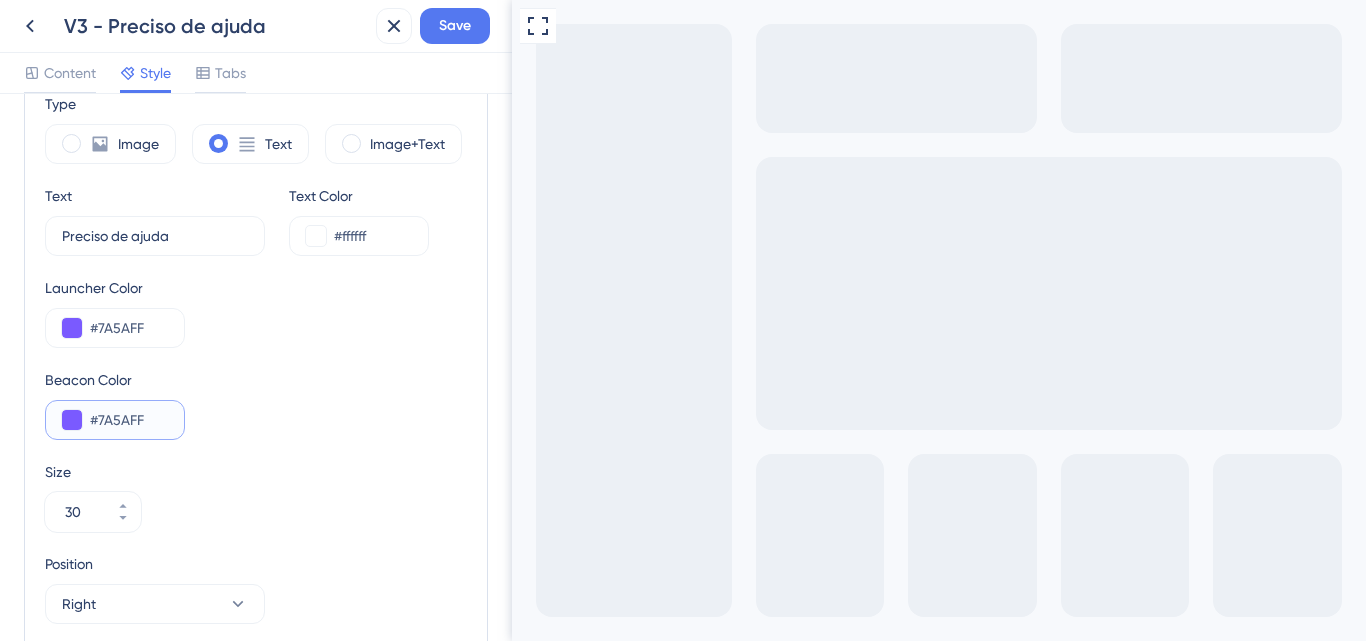 click at bounding box center (72, 420) 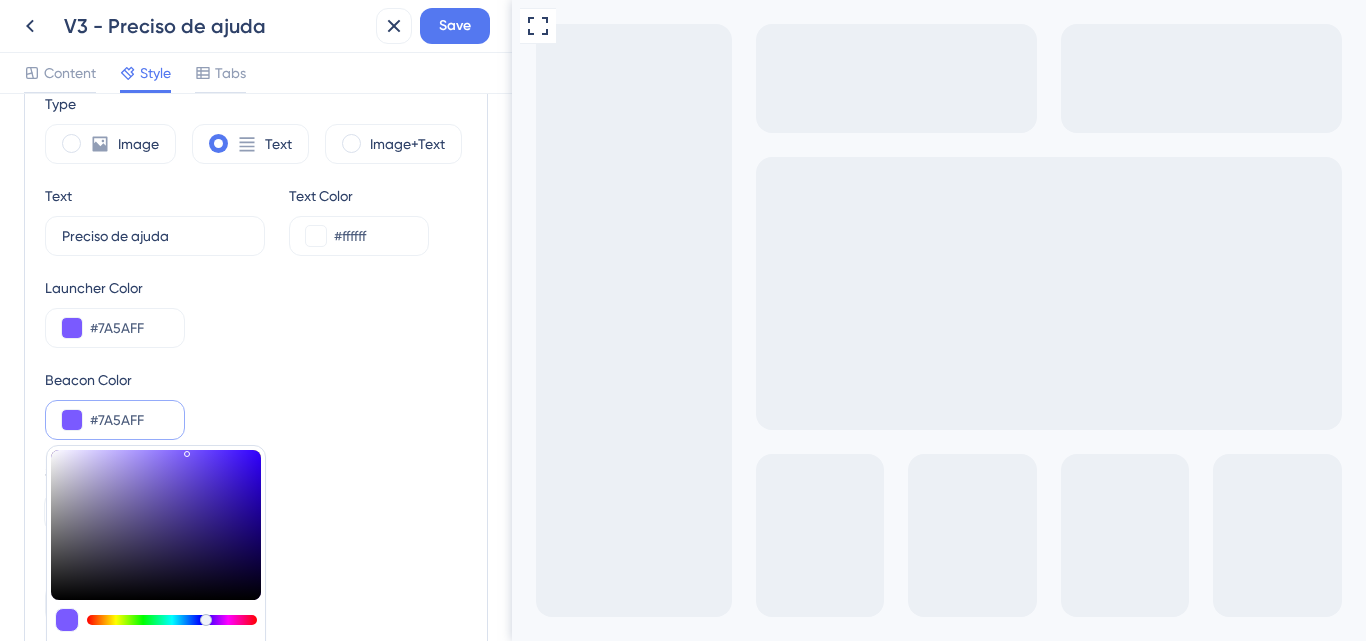 type on "#a69bd1" 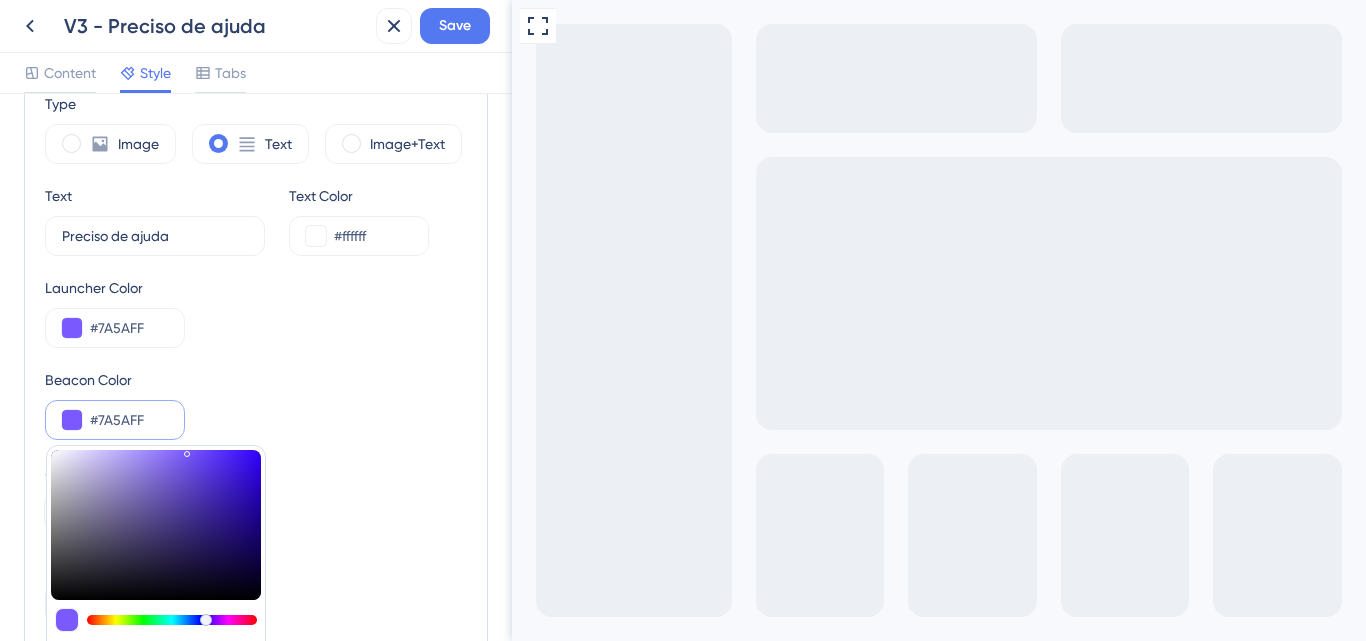 type on "#A69BD1" 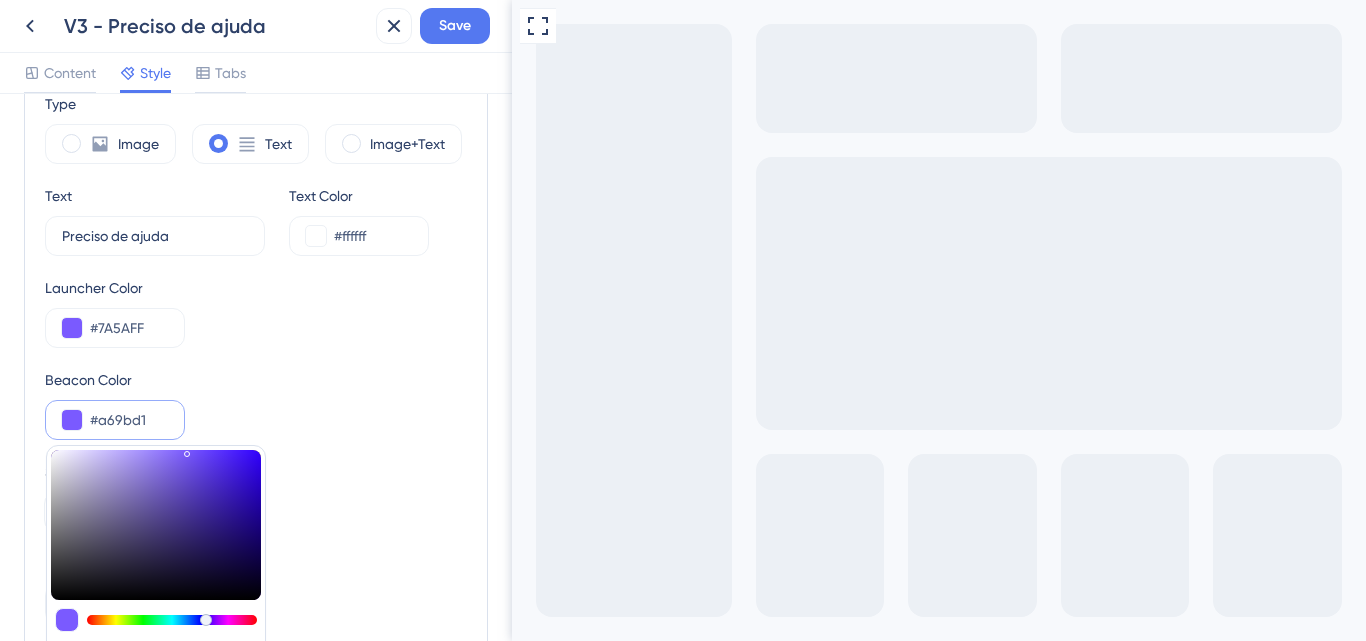 type on "#a99ed1" 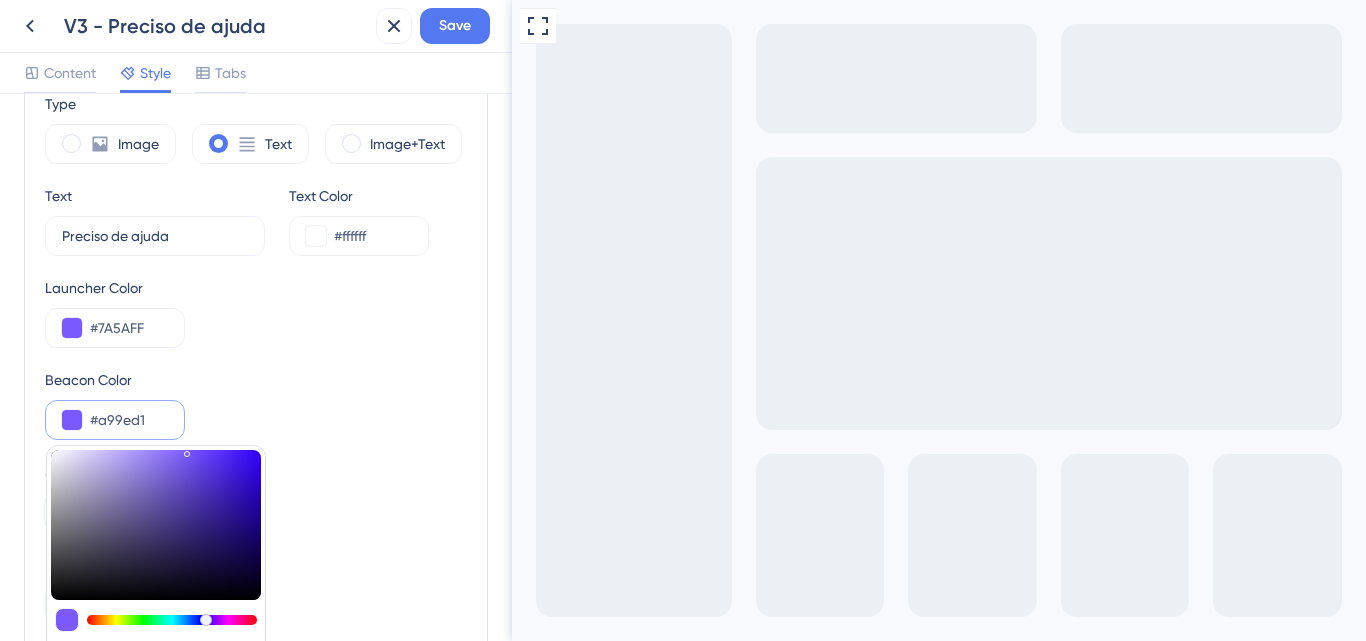 type on "#A99ED1" 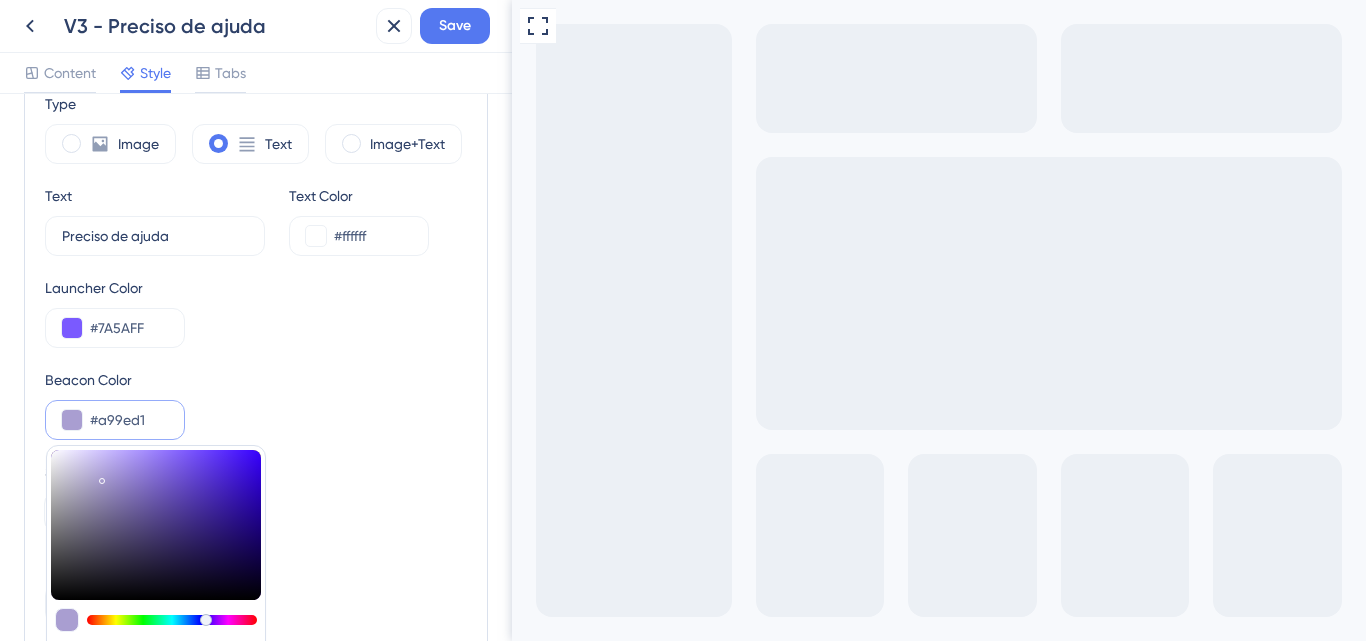 type on "#bab1dd" 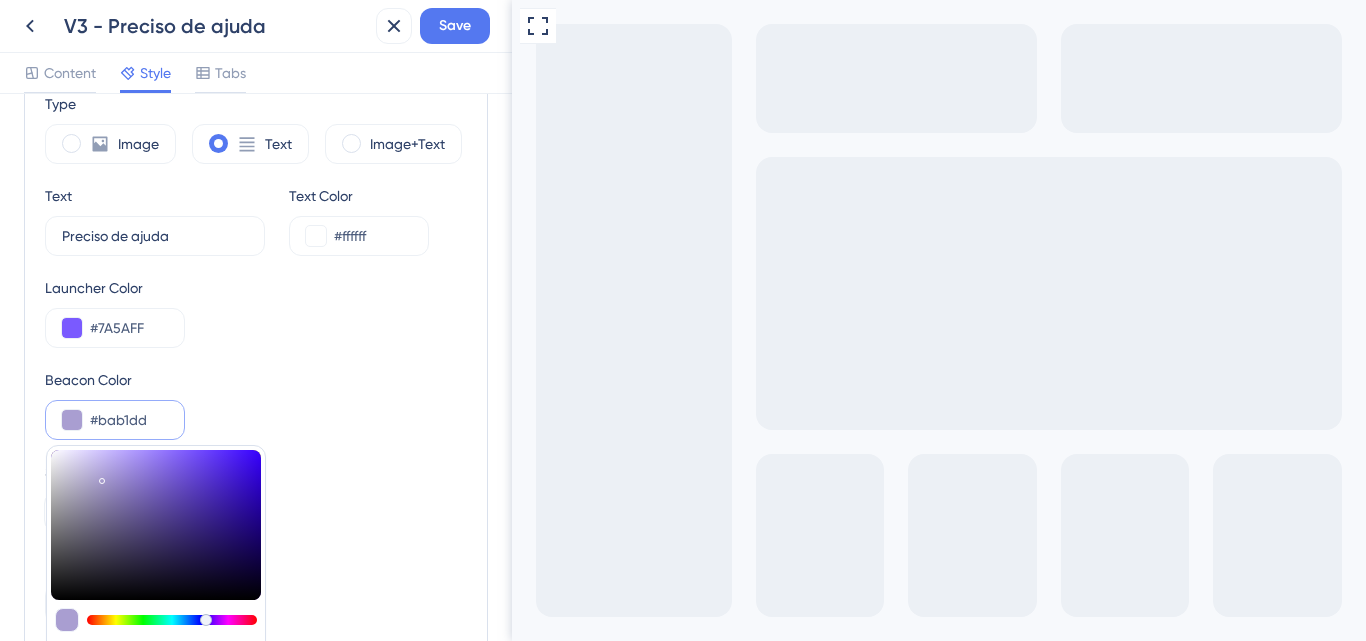 type on "#BAB1DD" 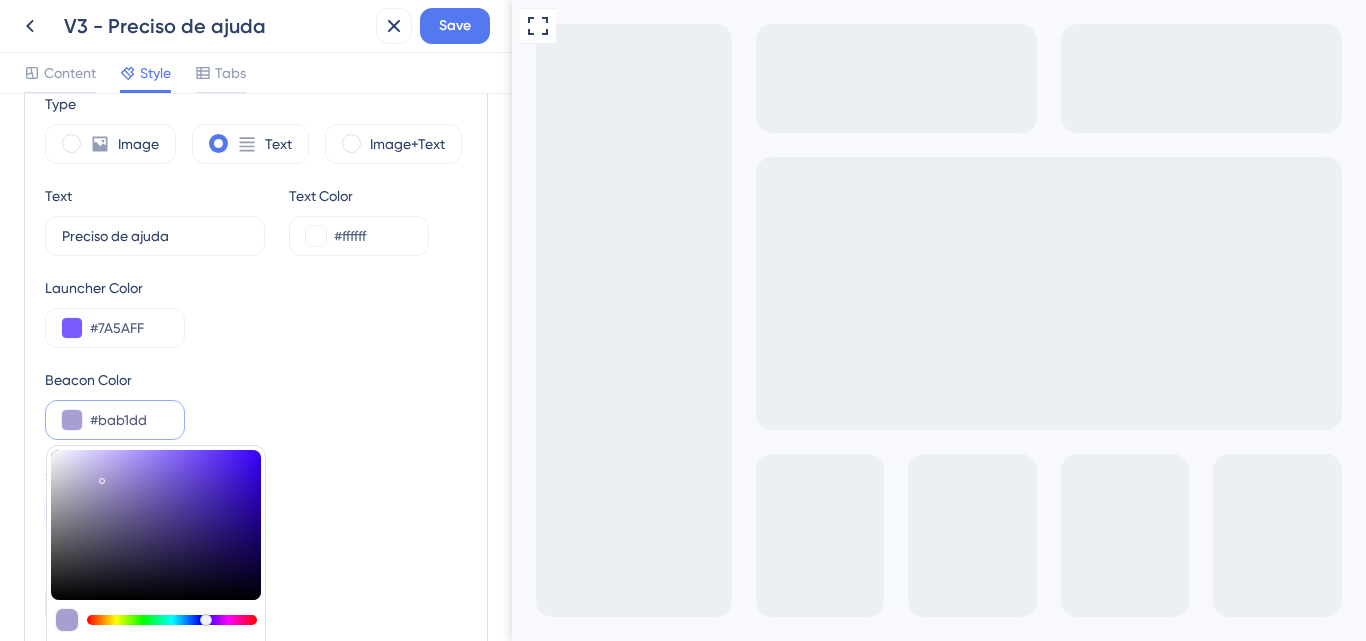 type on "#bbb2df" 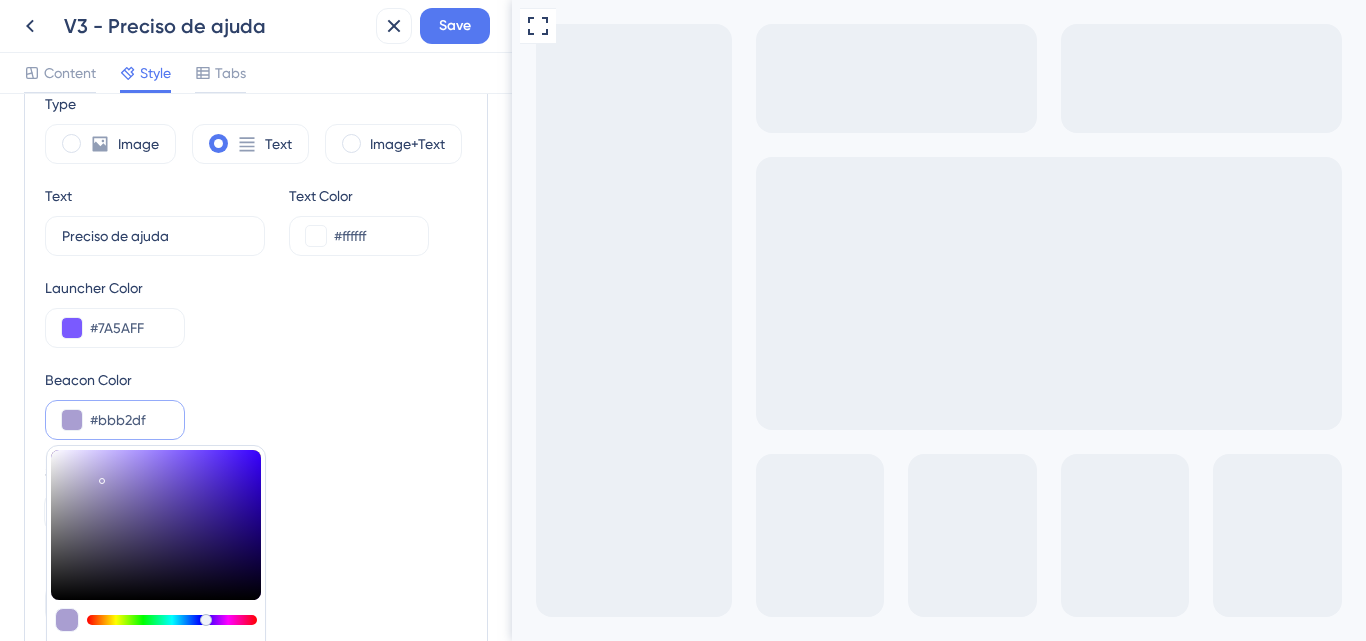 type on "#BBB2DF" 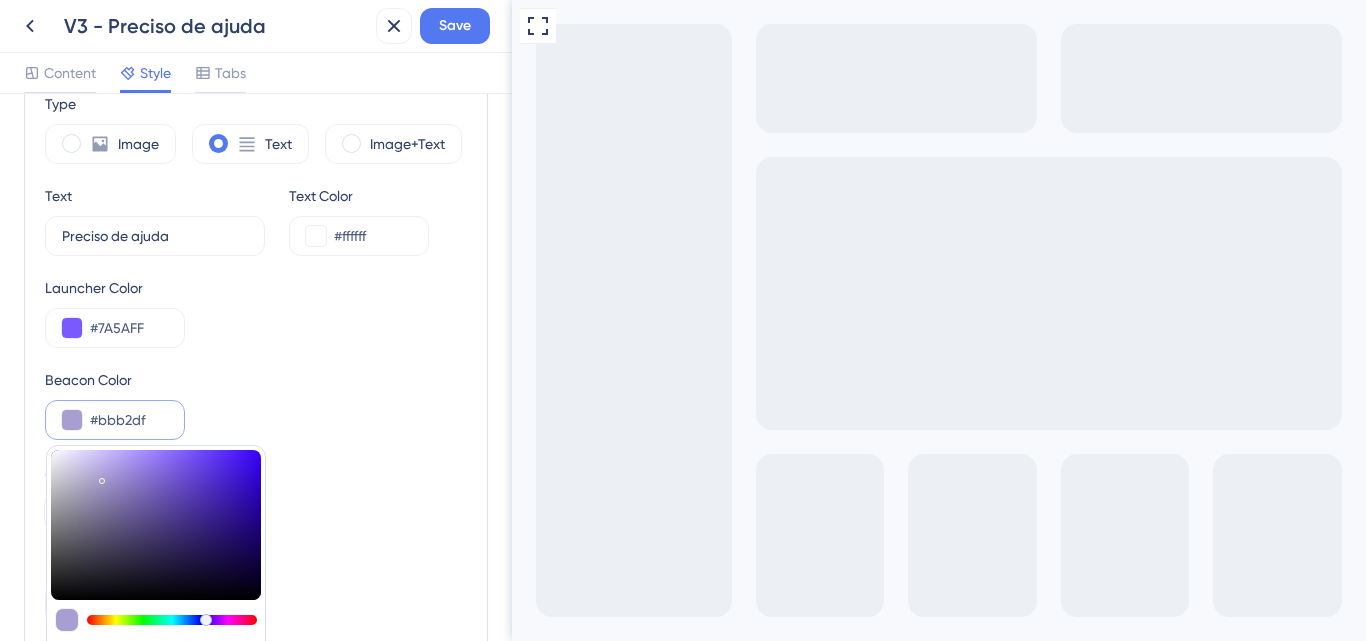 type on "#beb5e2" 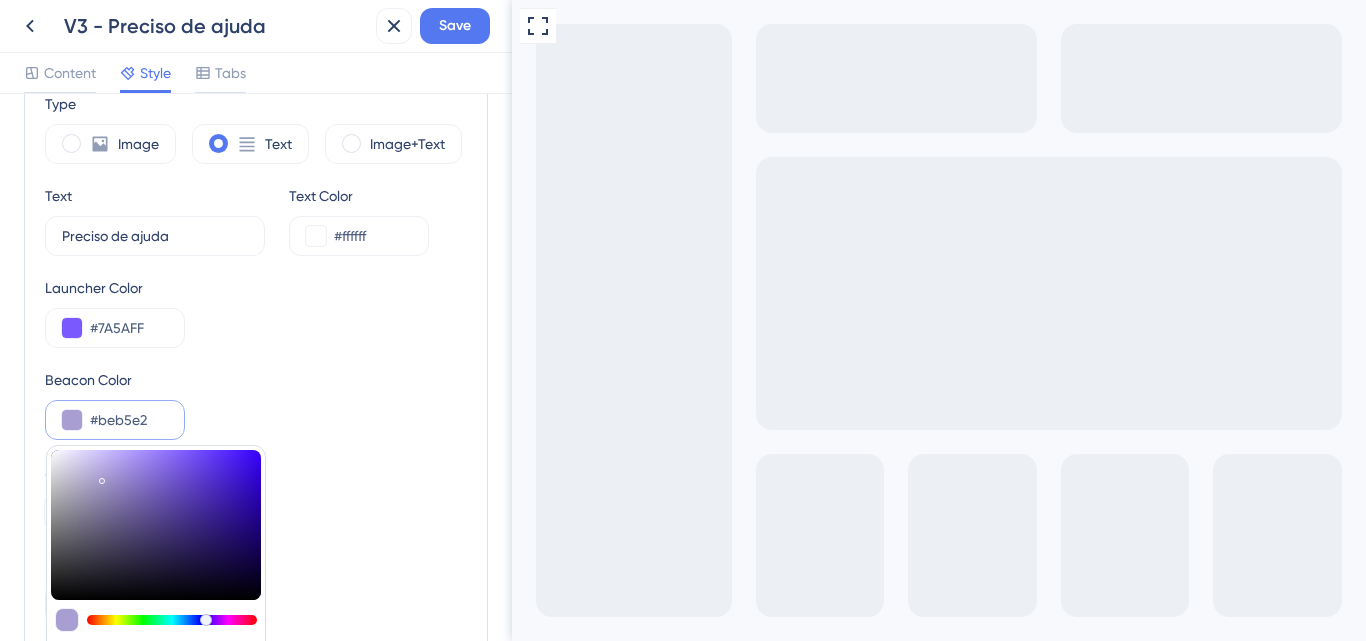 type on "#BEB5E2" 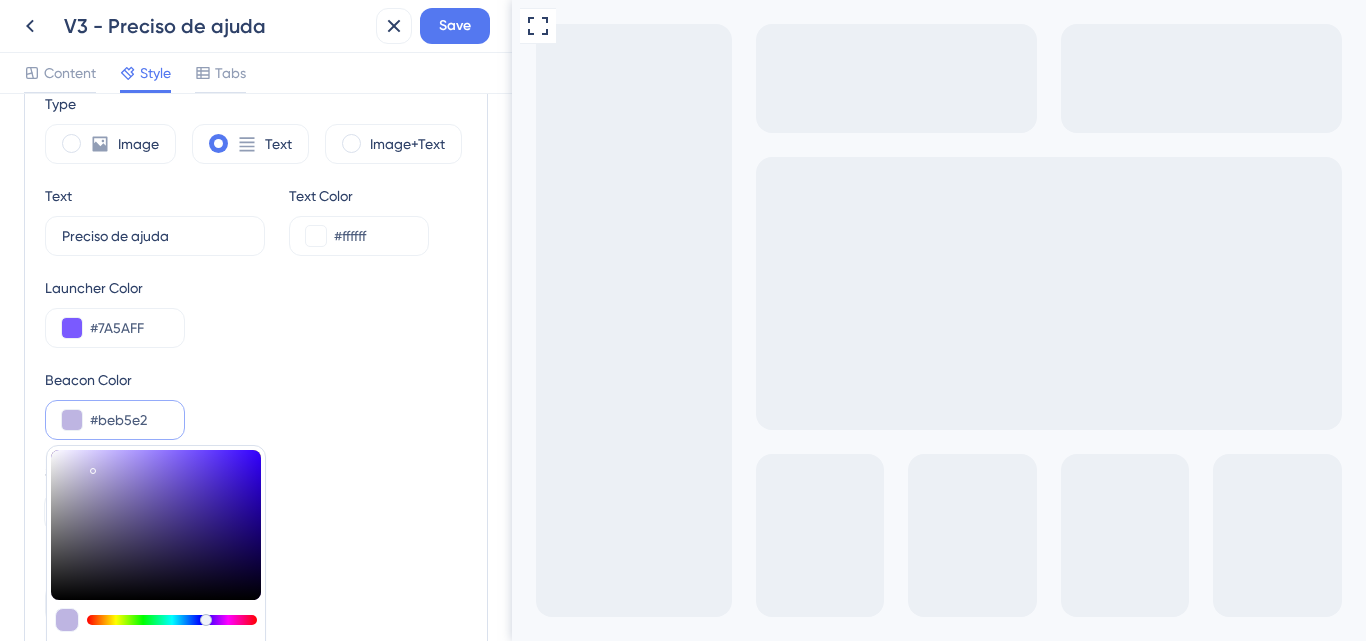 type on "#c1b8e6" 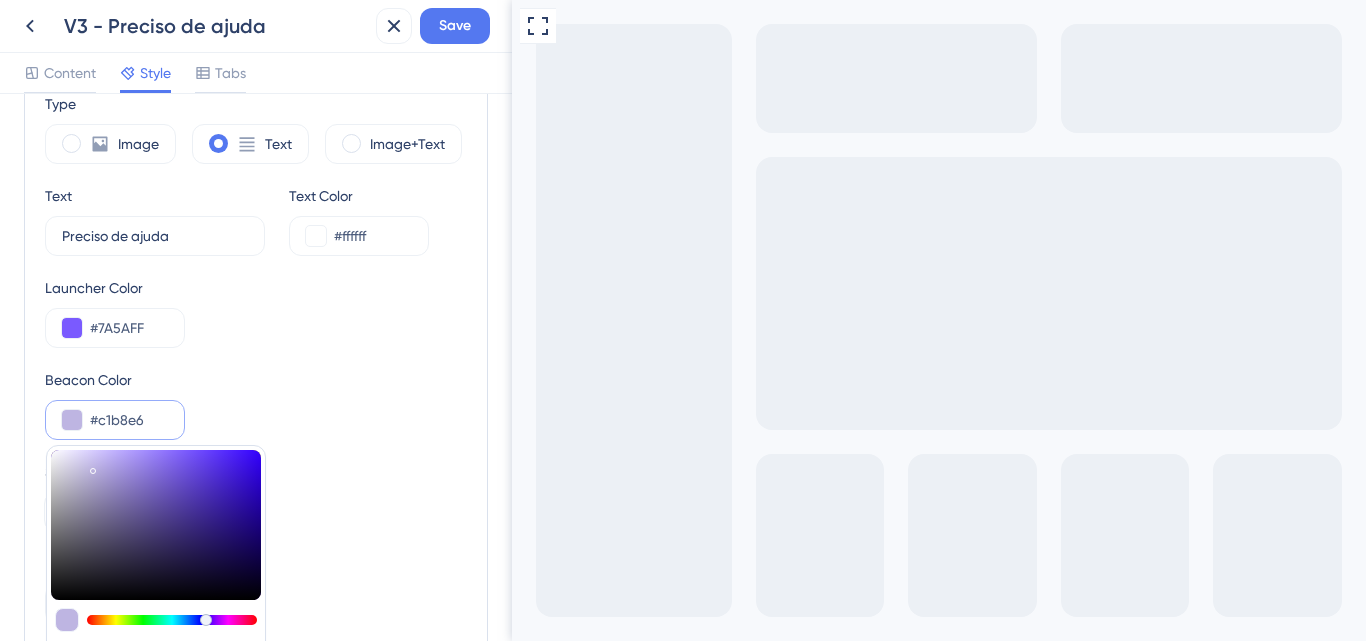 type on "#C1B8E6" 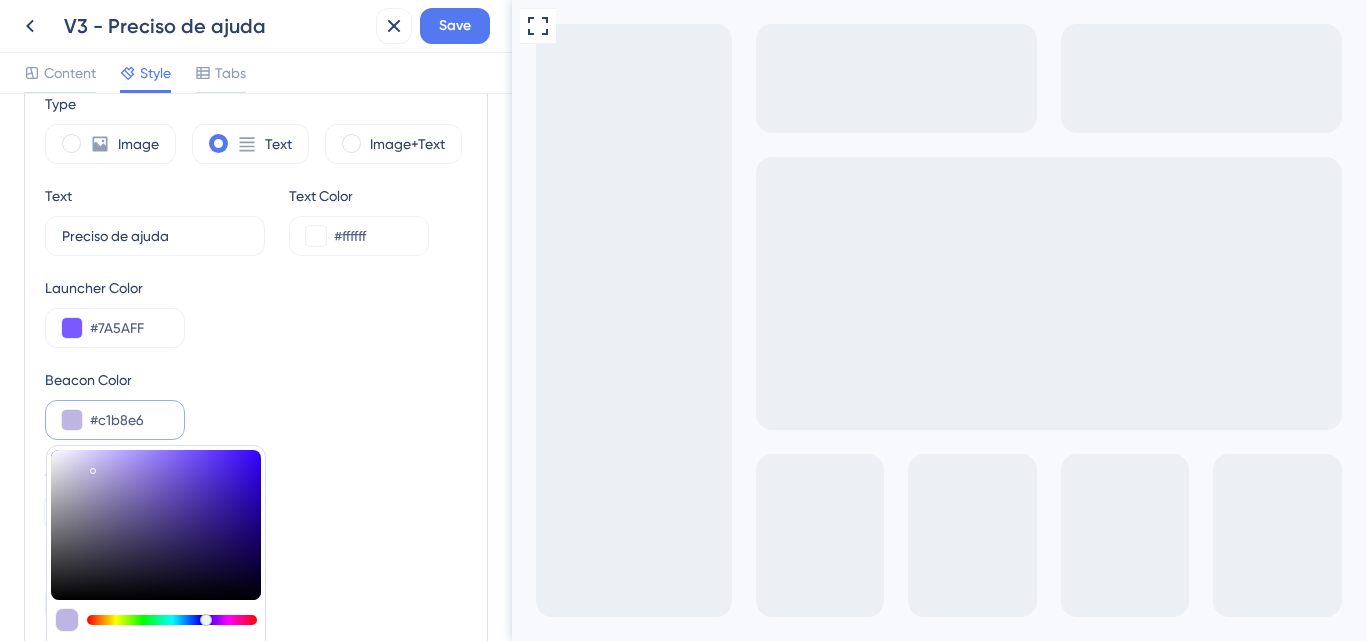 type on "#c2b9e7" 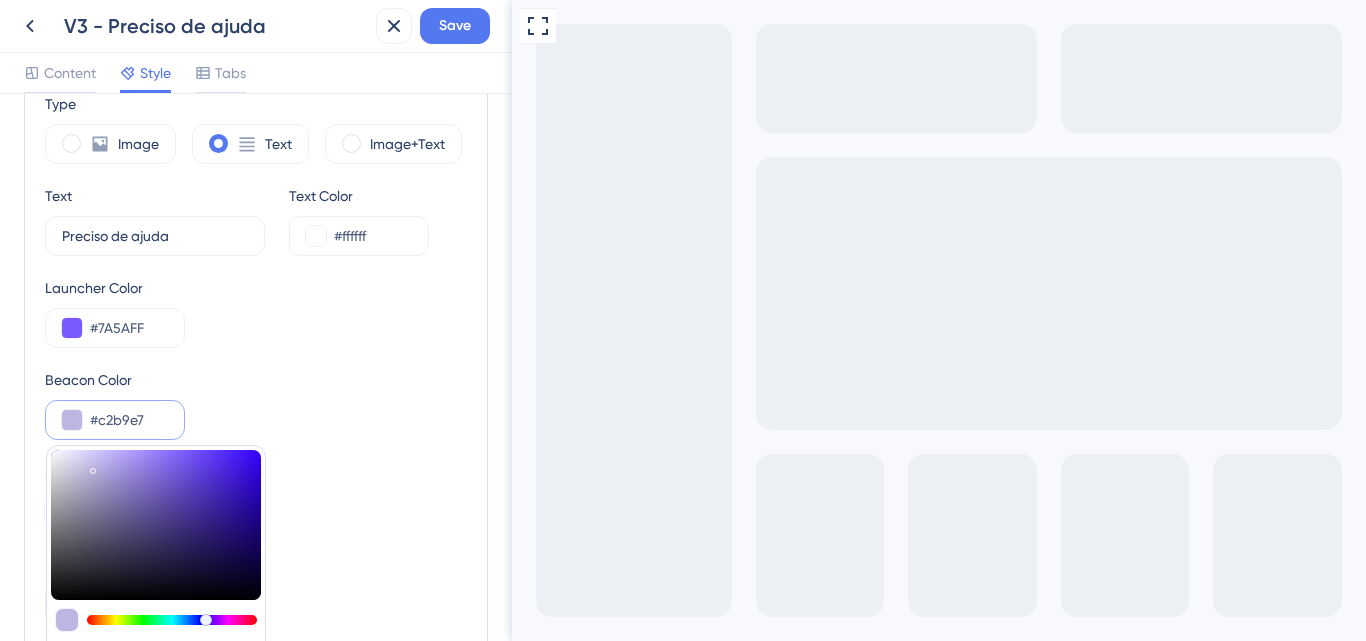 type on "#C2B9E7" 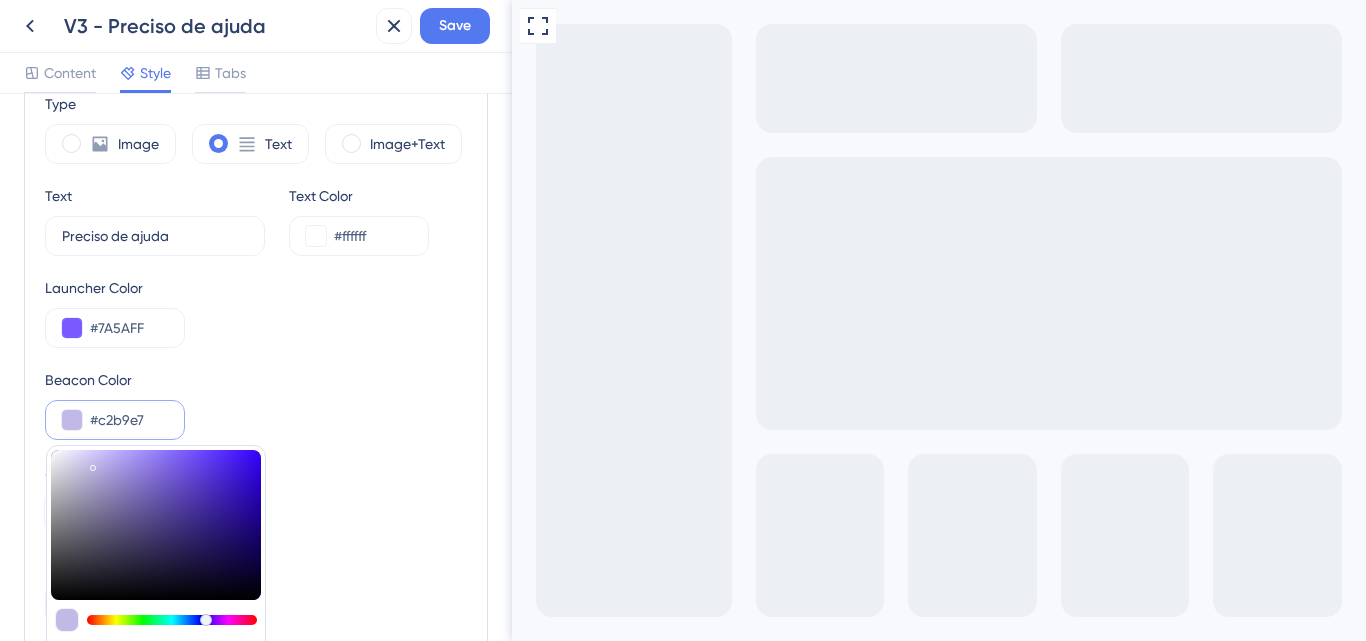 type on "#c0b7e7" 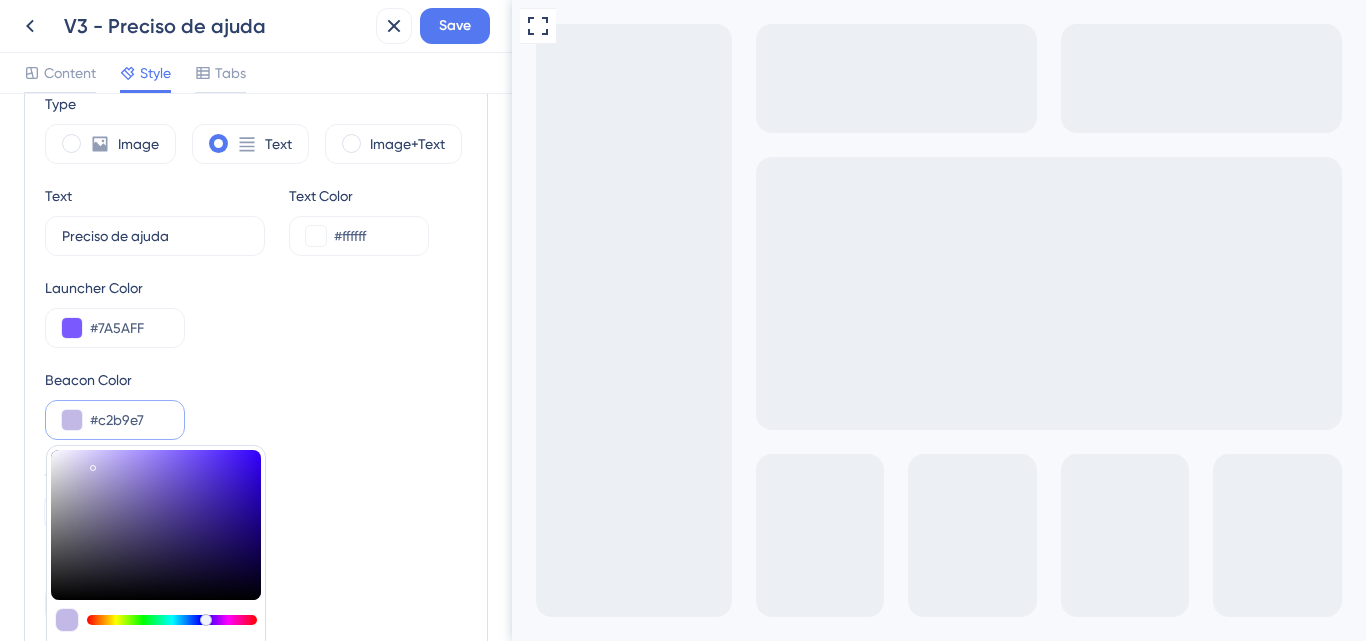 type on "#C0B7E7" 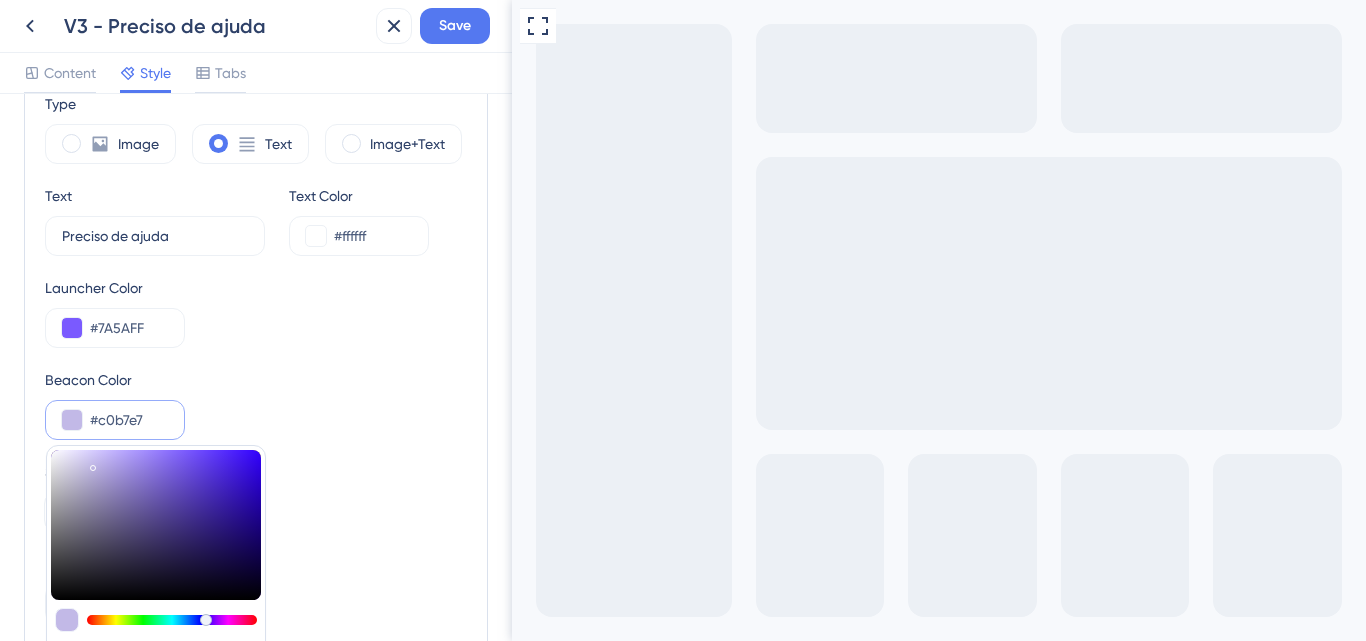 type on "#a79dd3" 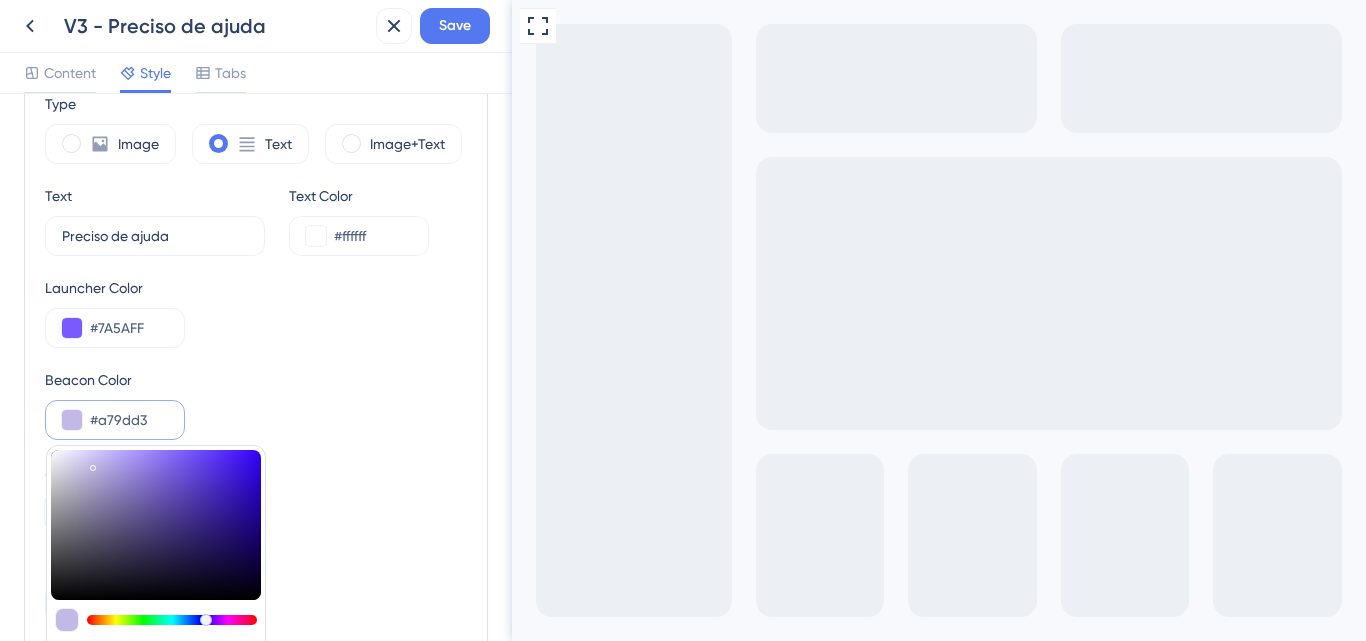 type on "#A79DD3" 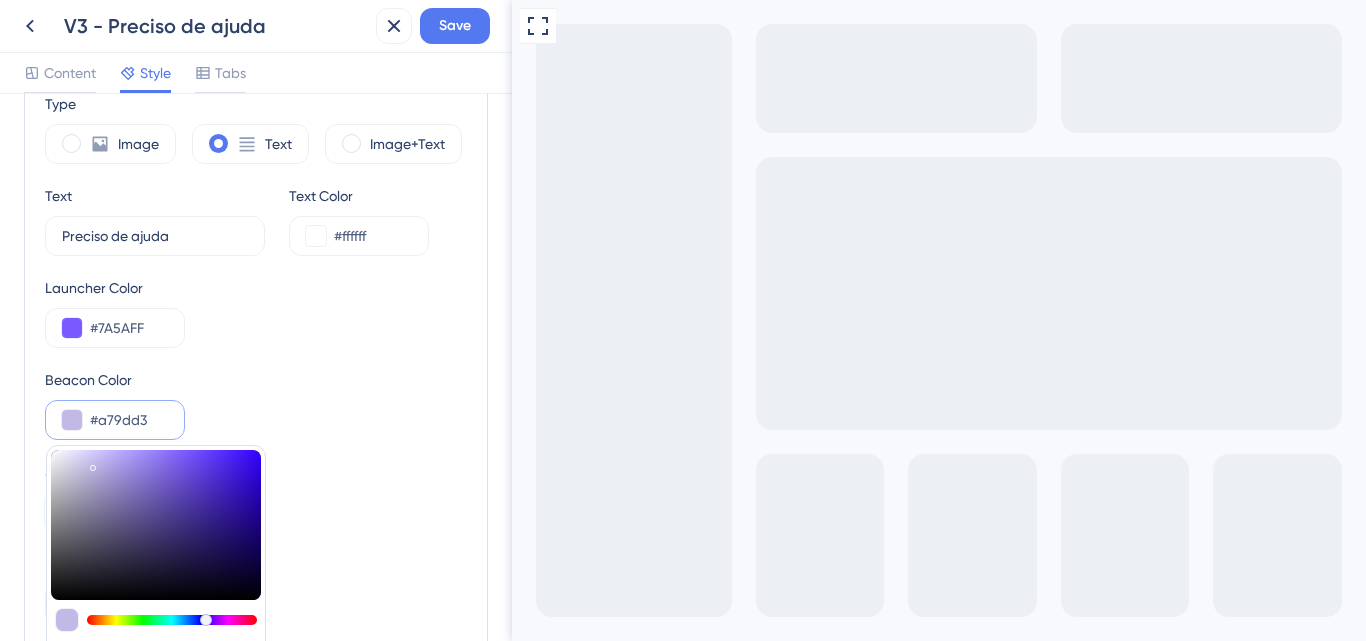 type on "#9d92cc" 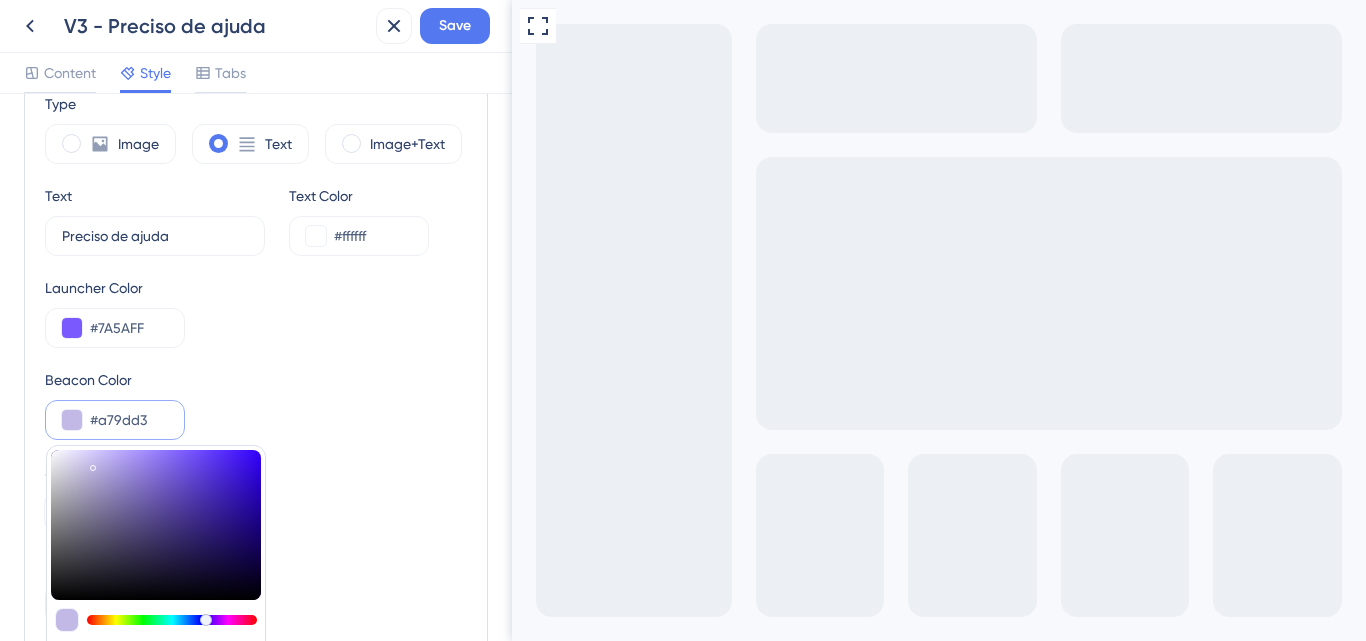 type on "#9D92CC" 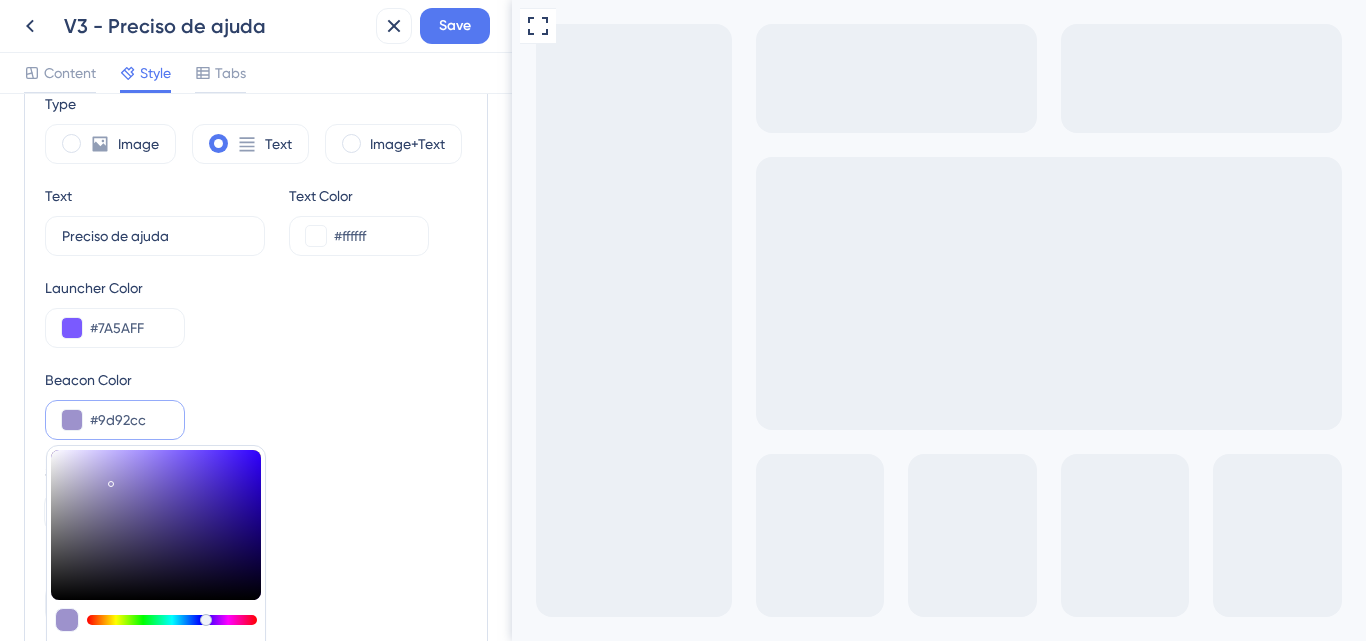 click at bounding box center [156, 525] 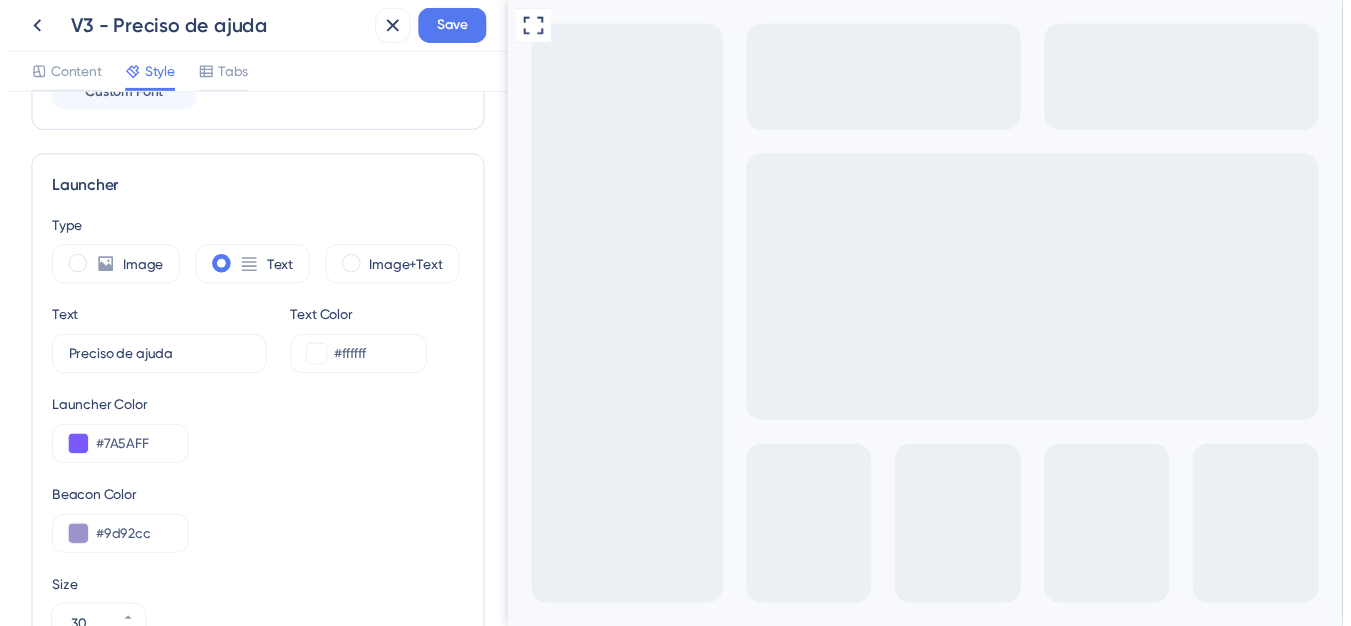 scroll, scrollTop: 597, scrollLeft: 0, axis: vertical 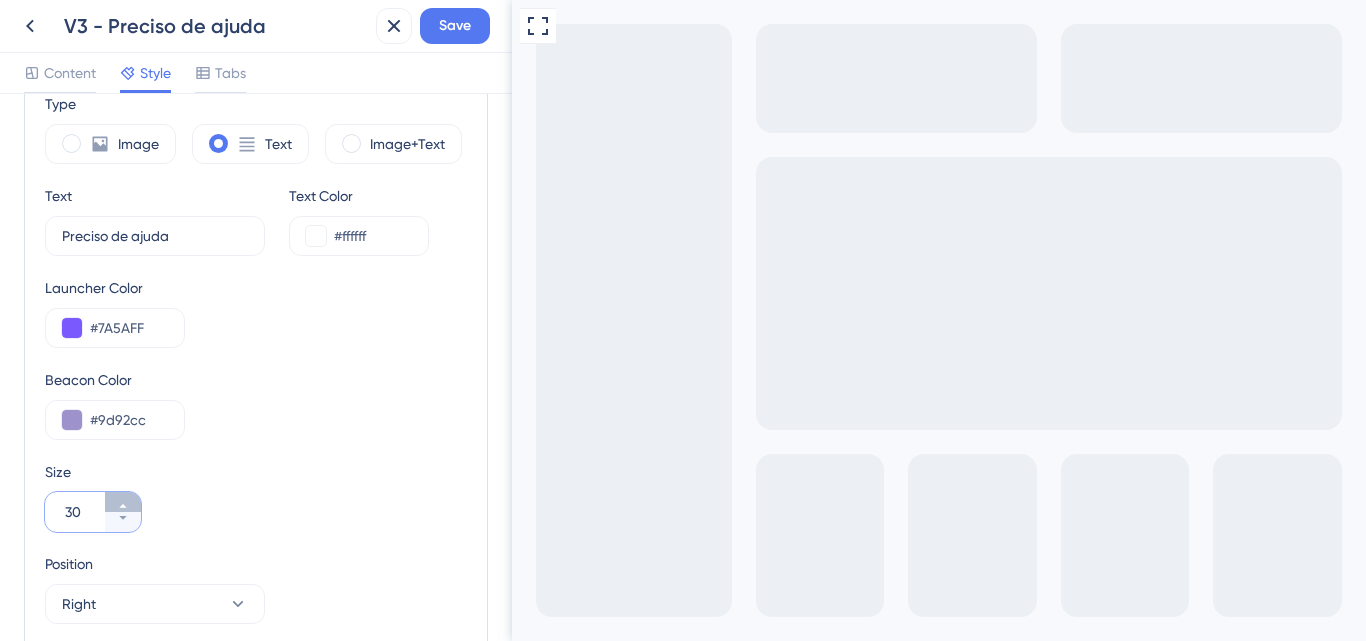 click 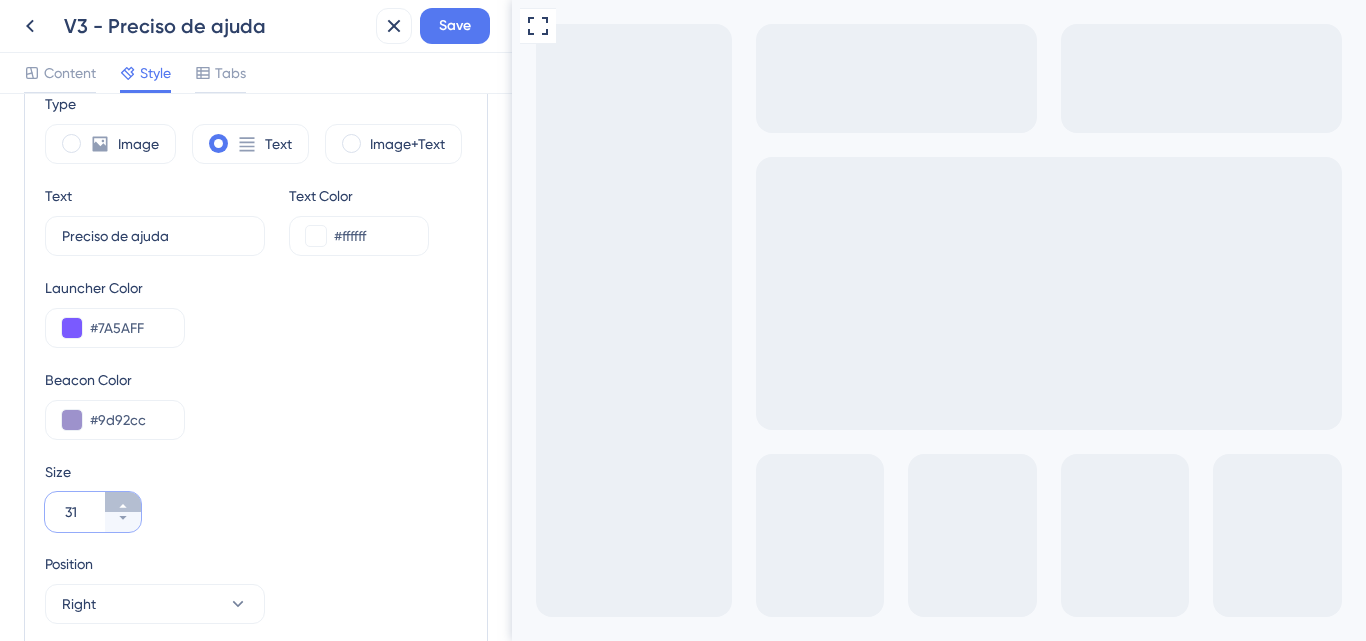 click 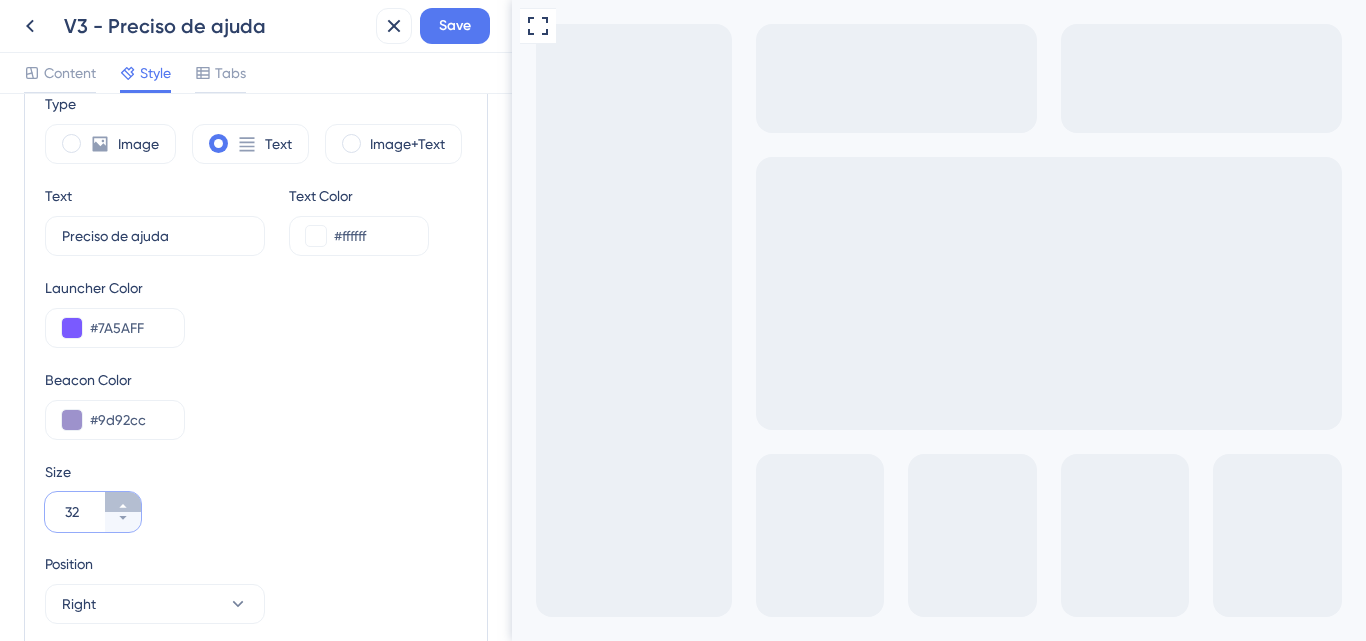 click on "32" at bounding box center [123, 502] 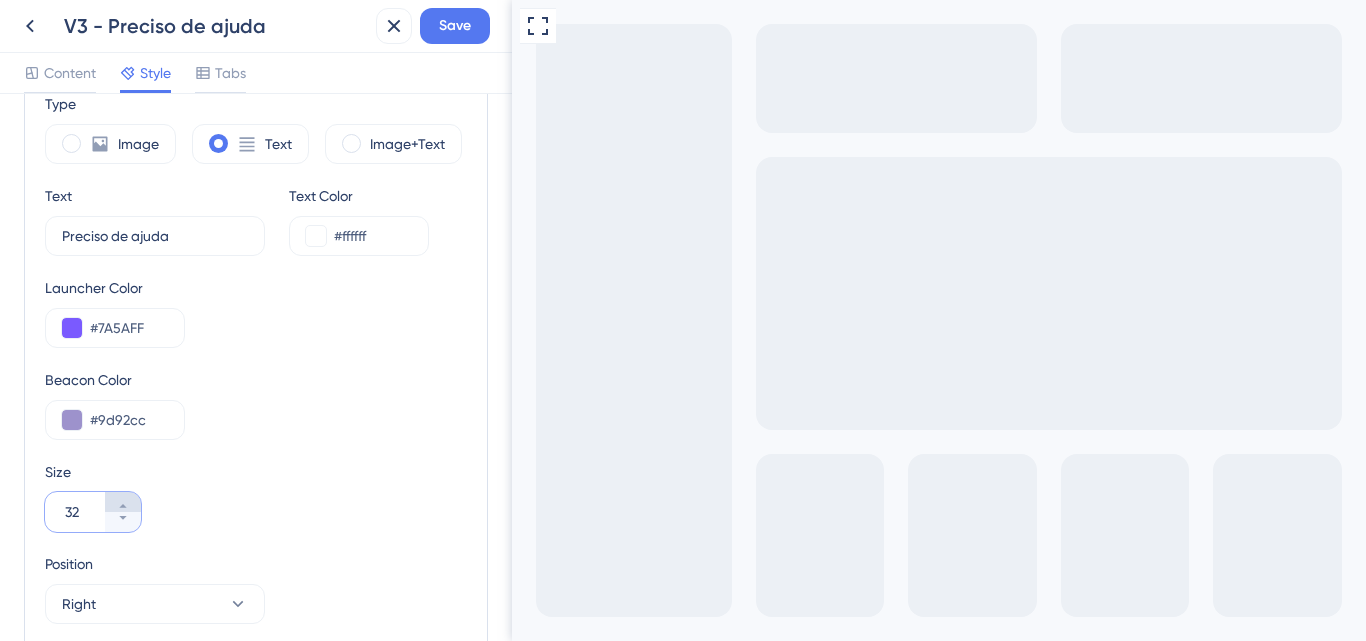 type on "33" 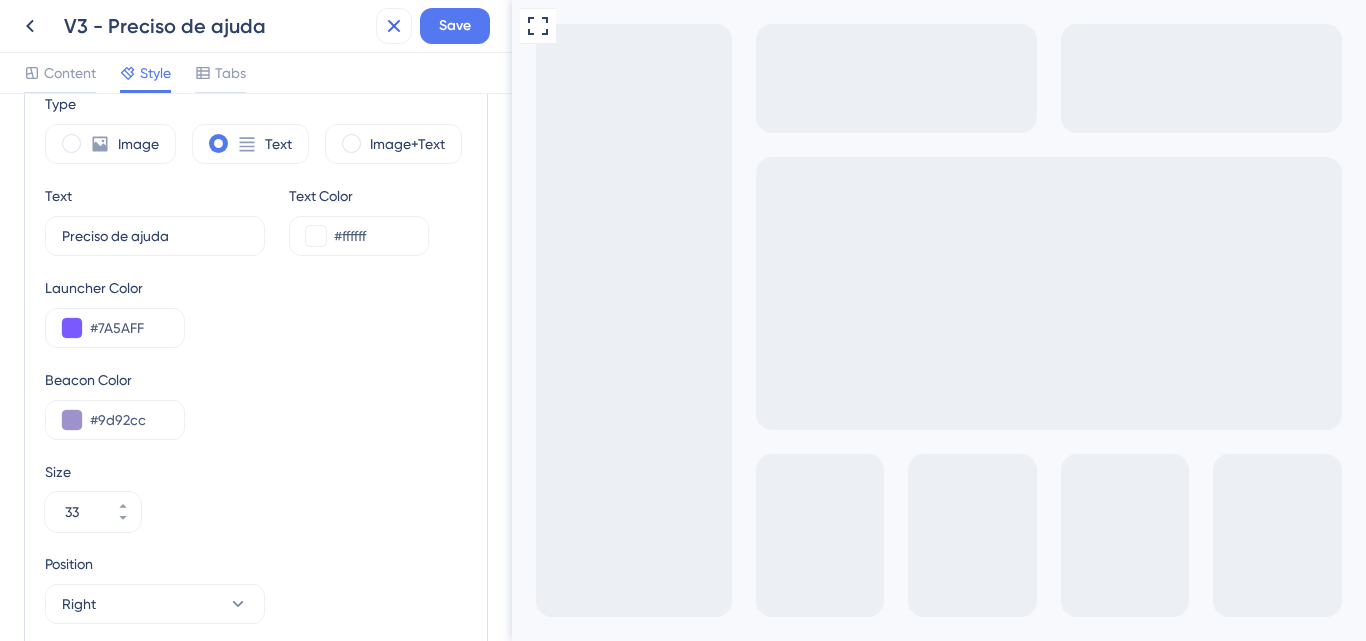 click 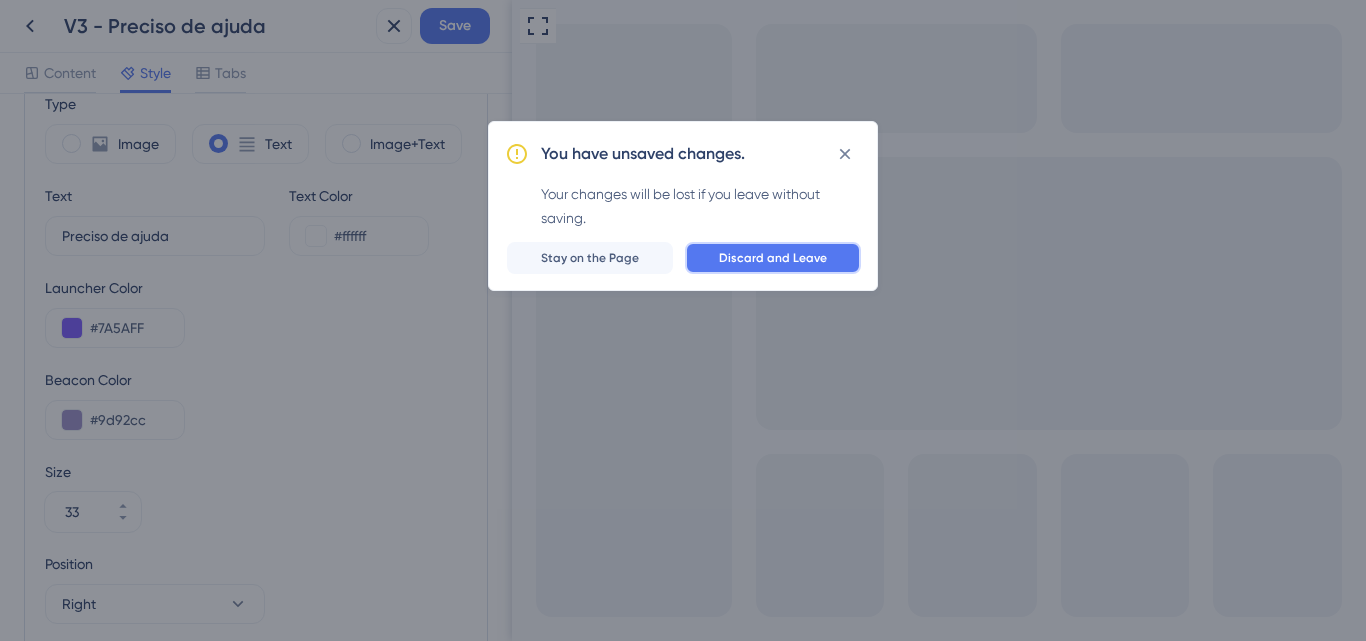 click on "Discard and Leave" at bounding box center [773, 258] 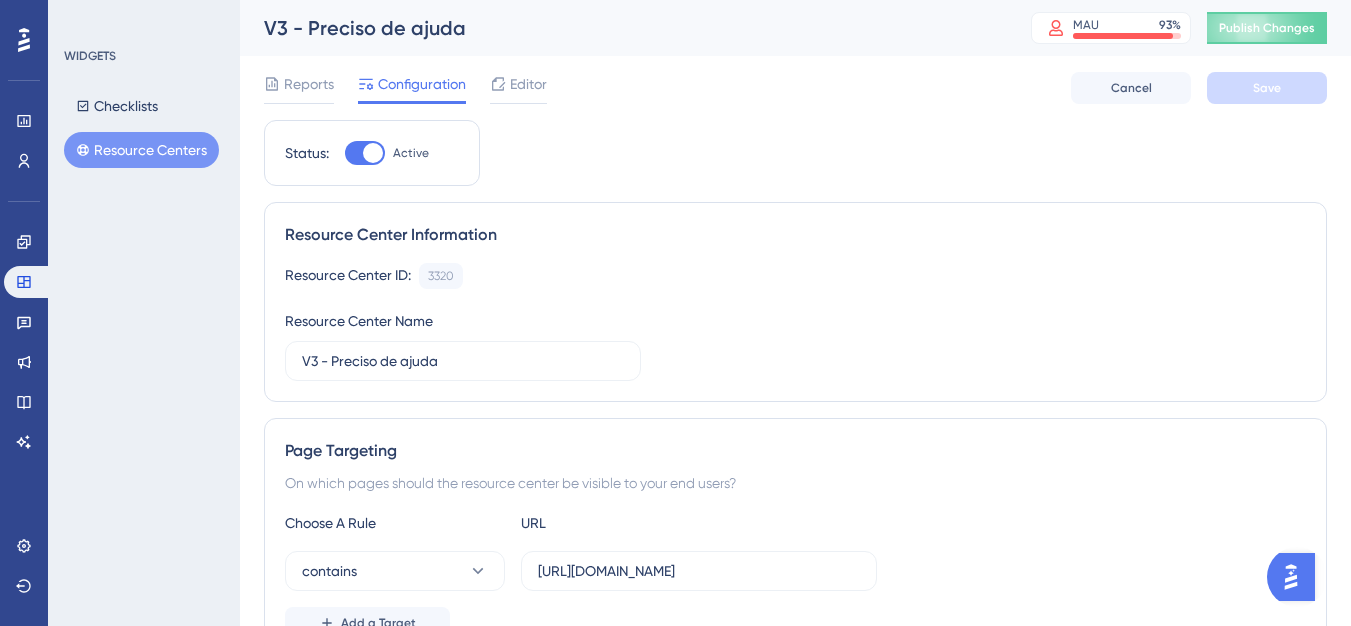 click at bounding box center (1291, 577) 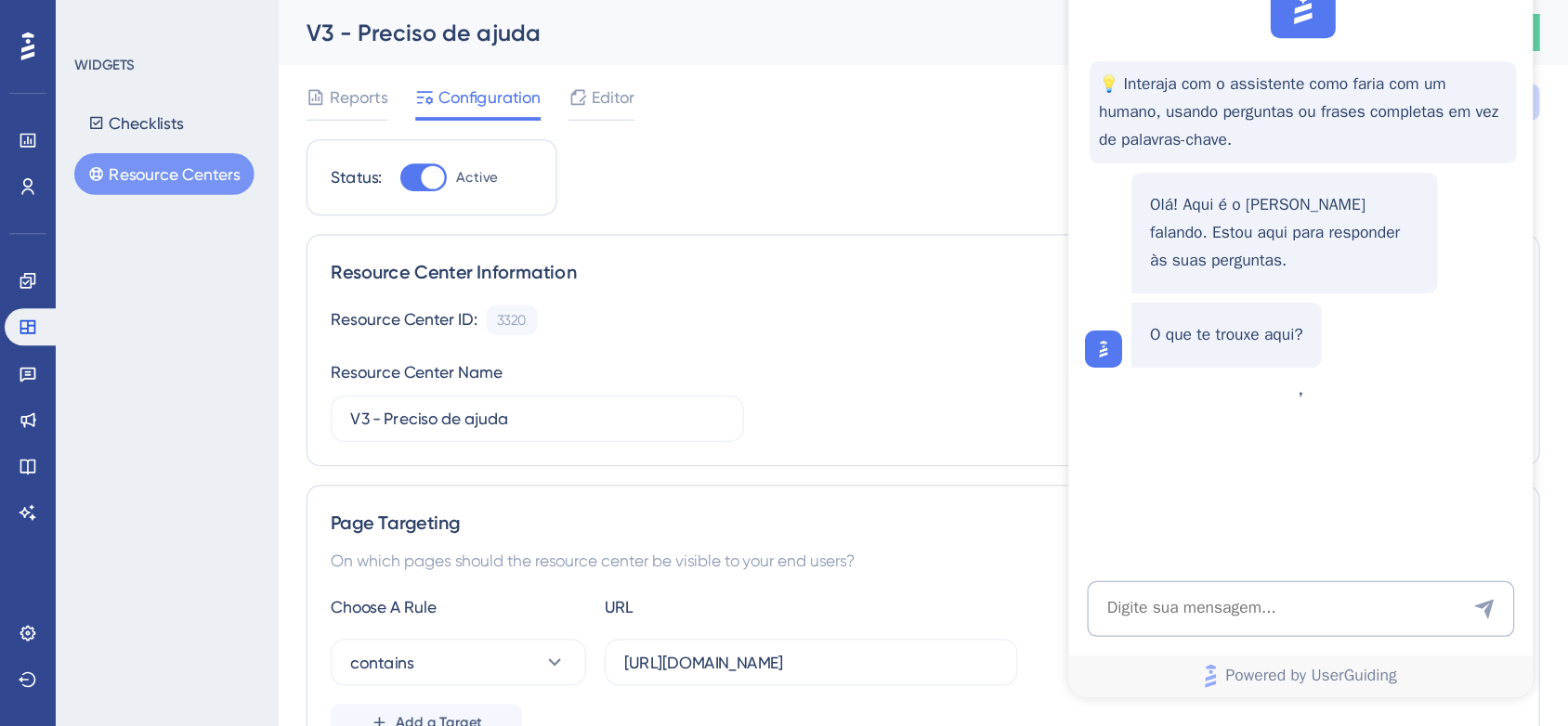 scroll, scrollTop: 0, scrollLeft: 0, axis: both 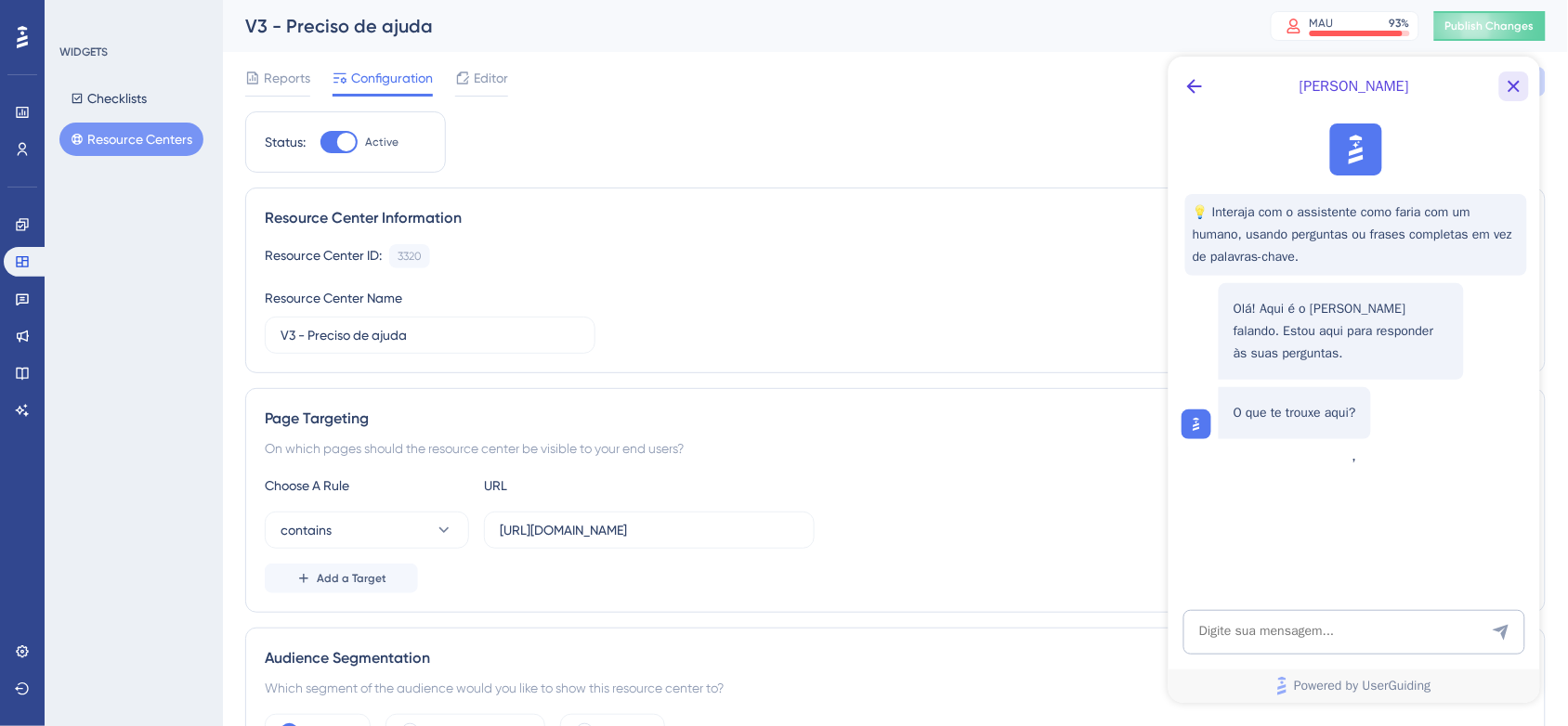 click 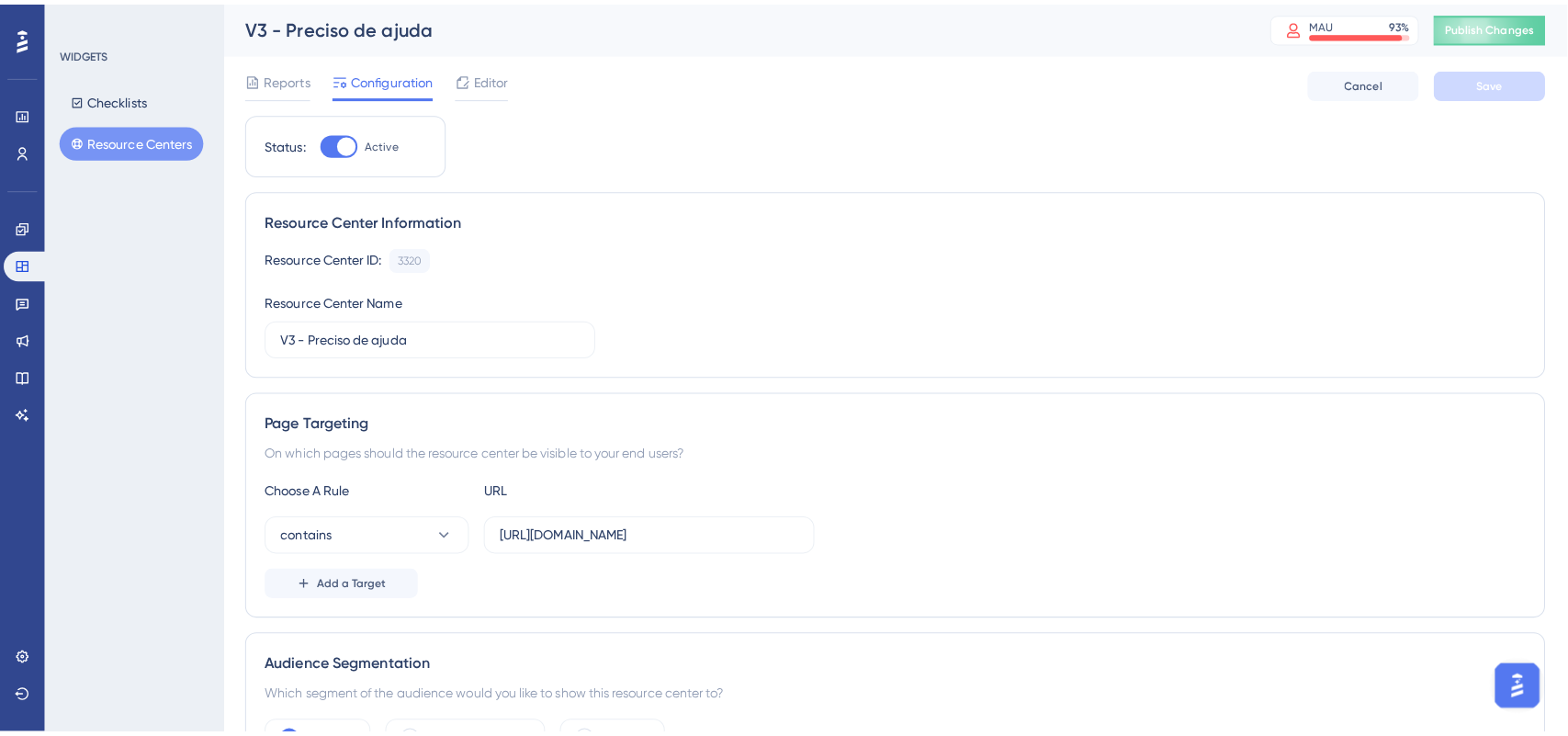 scroll, scrollTop: 0, scrollLeft: 0, axis: both 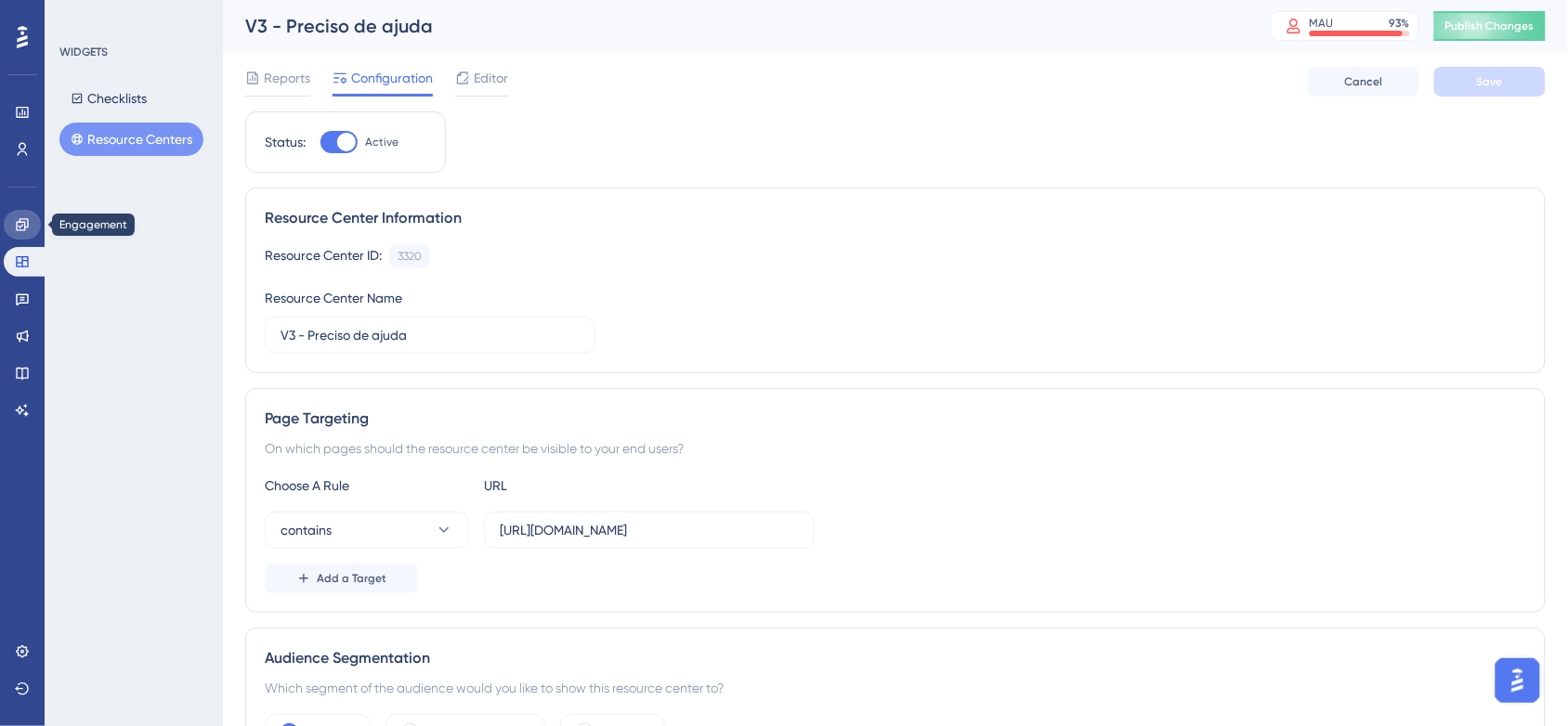 click 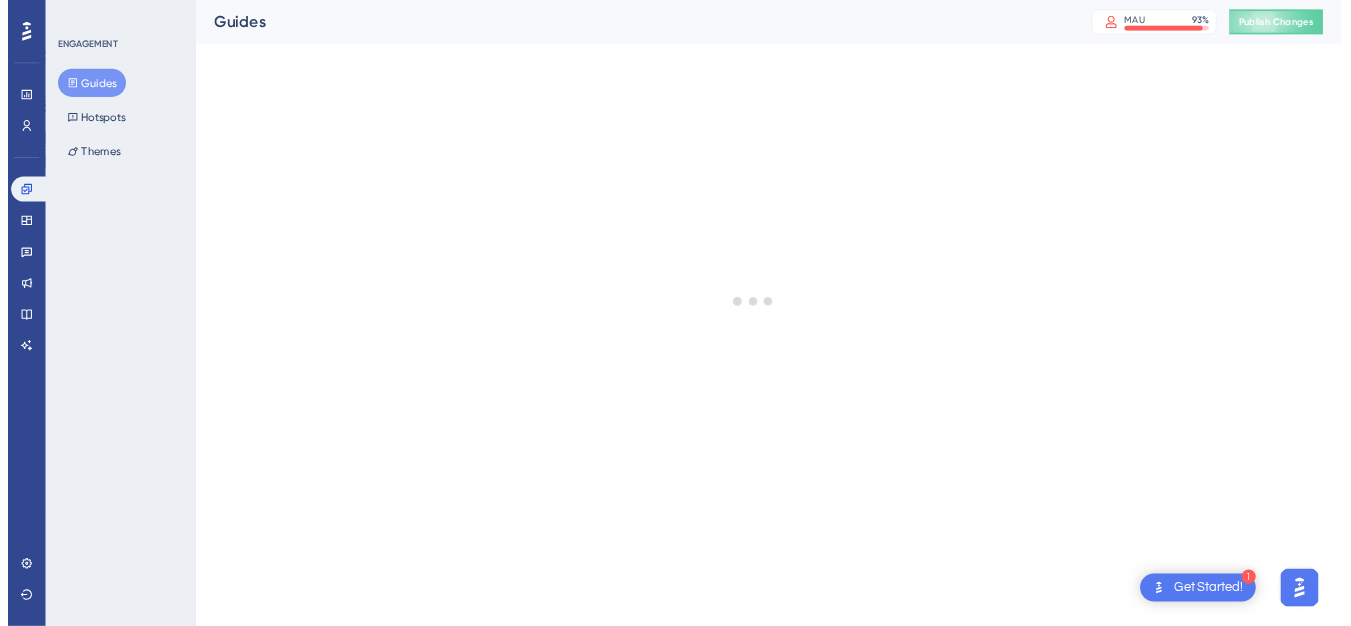 scroll, scrollTop: 0, scrollLeft: 0, axis: both 